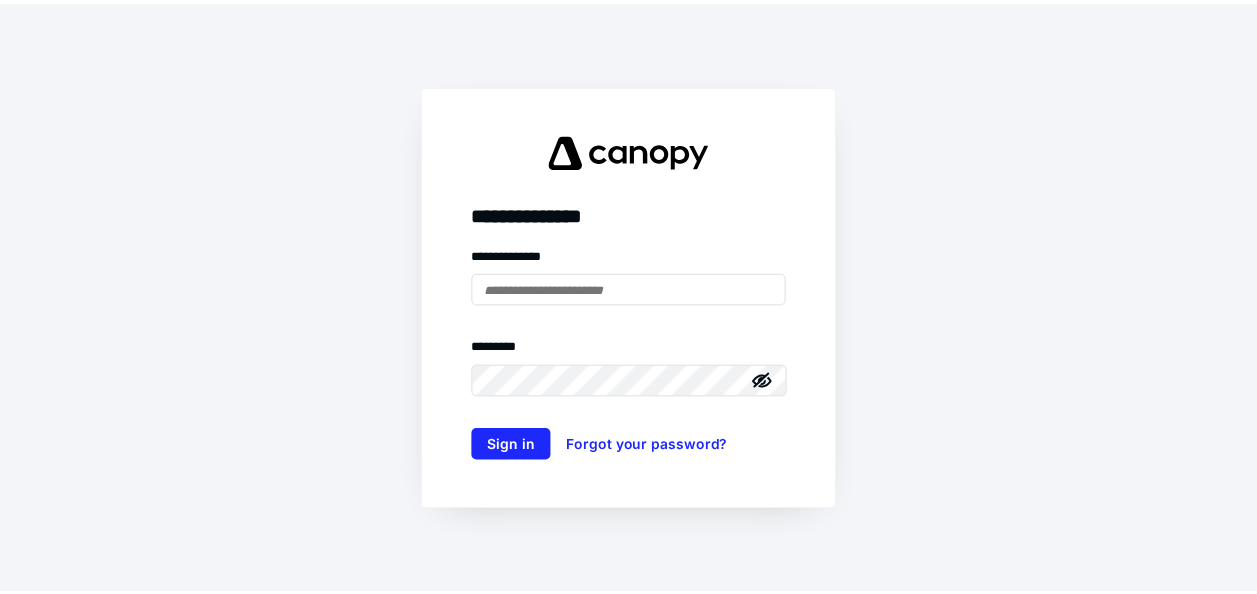 scroll, scrollTop: 0, scrollLeft: 0, axis: both 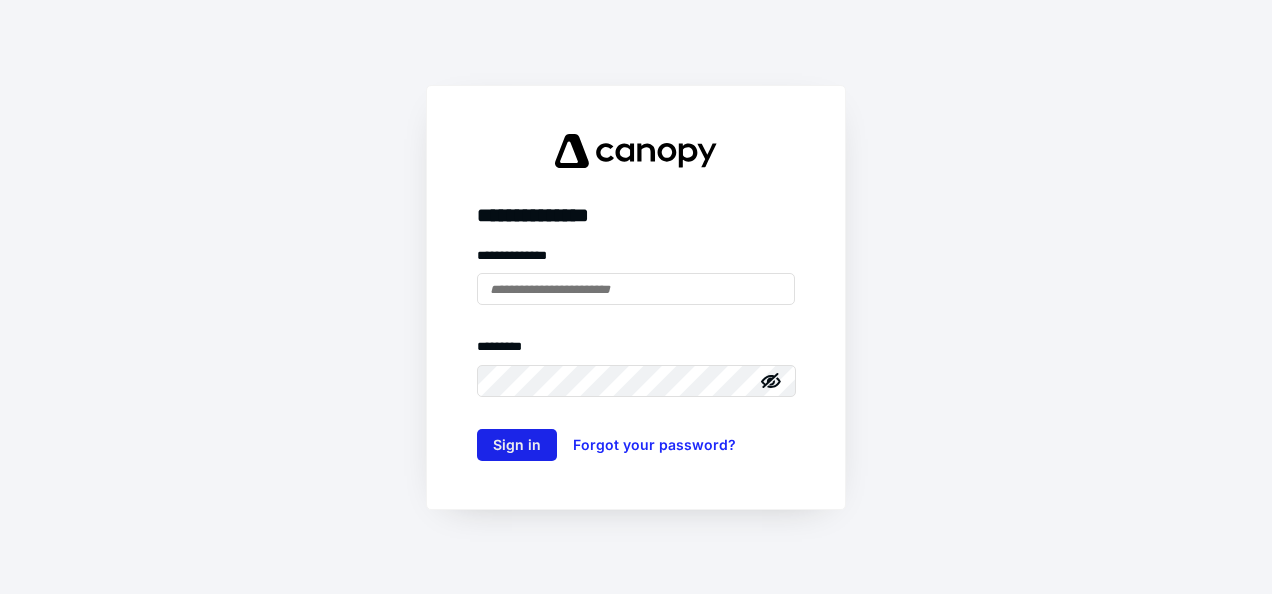 type on "**********" 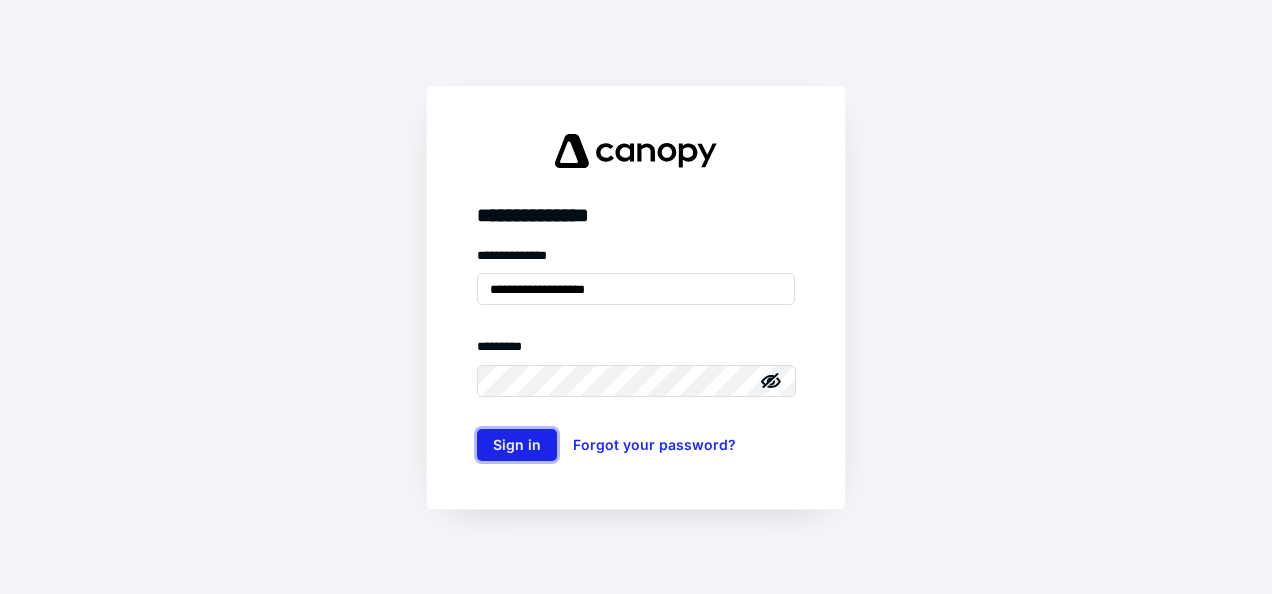 click on "Sign in" at bounding box center [517, 445] 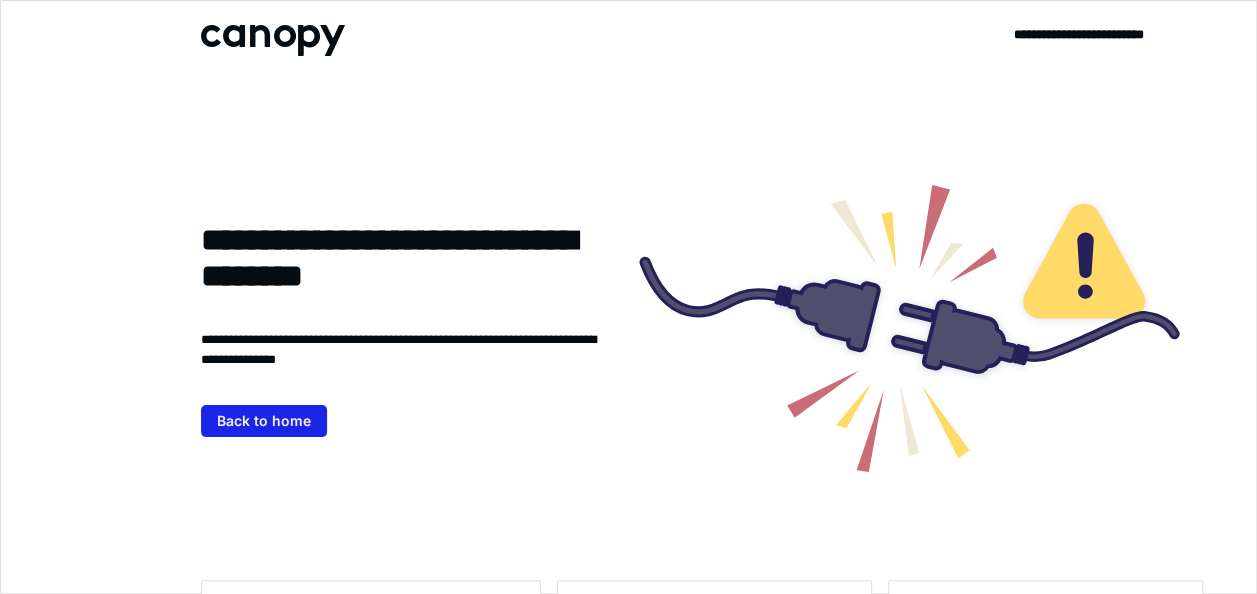 click on "Back to home" at bounding box center (264, 421) 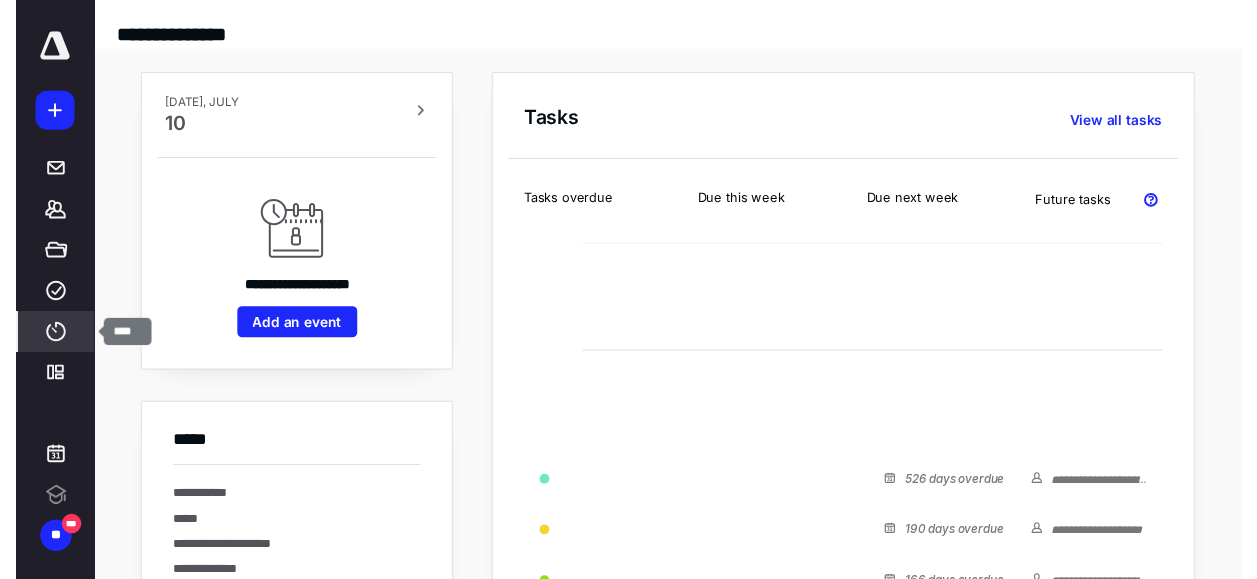 scroll, scrollTop: 0, scrollLeft: 0, axis: both 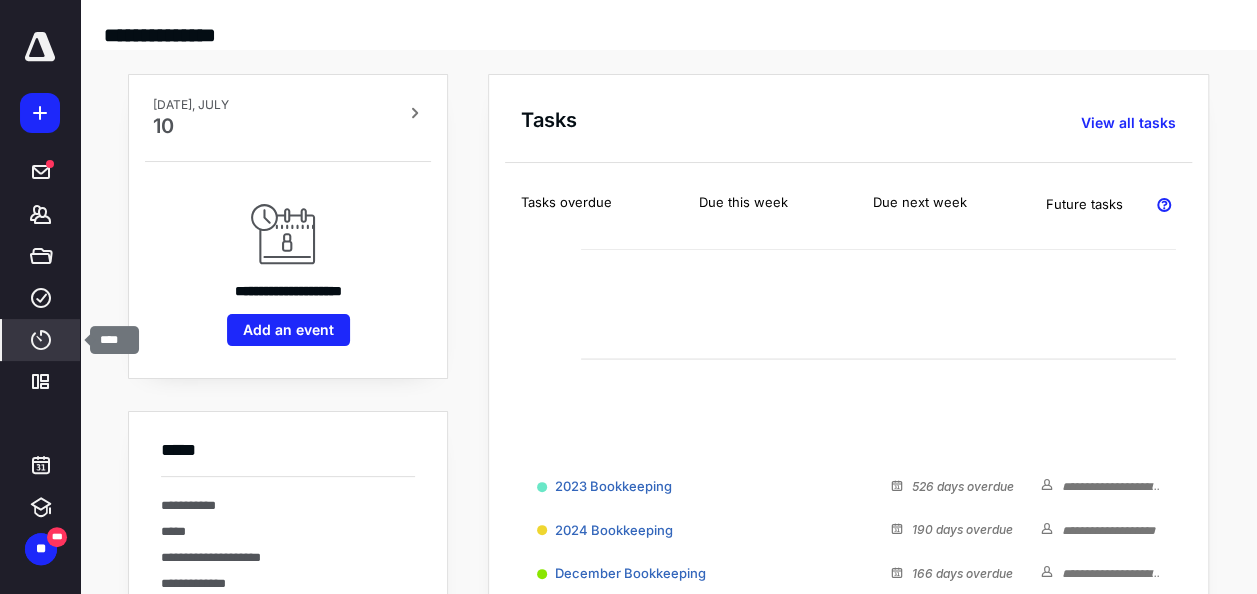 click 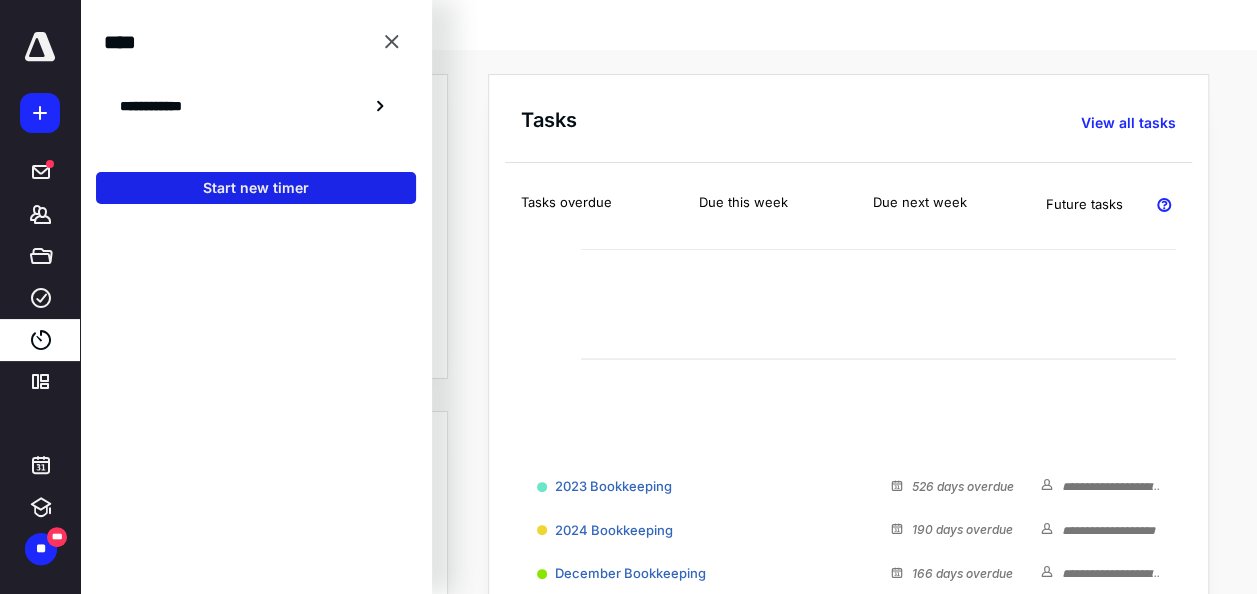 click on "Start new timer" at bounding box center [256, 188] 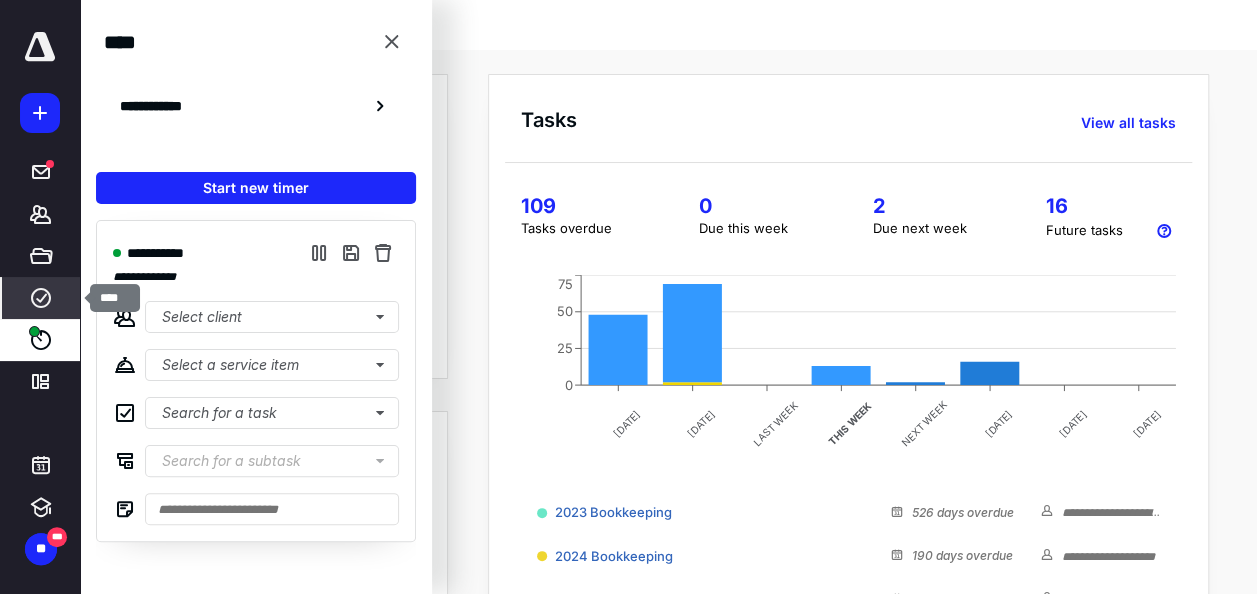 click 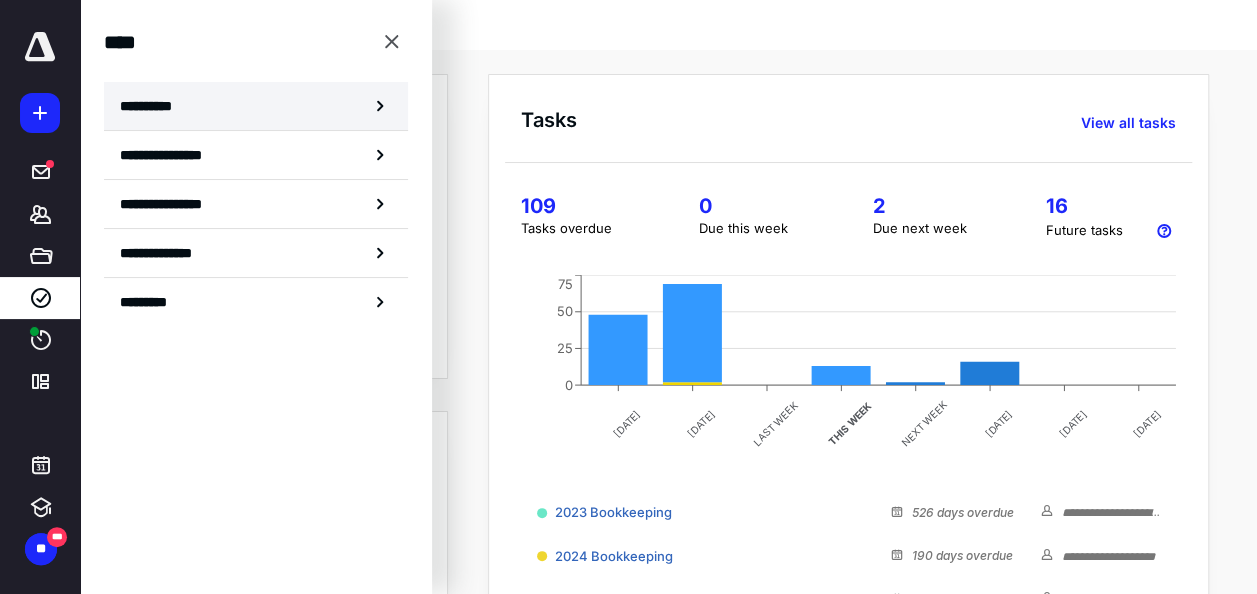 click on "**********" at bounding box center (256, 106) 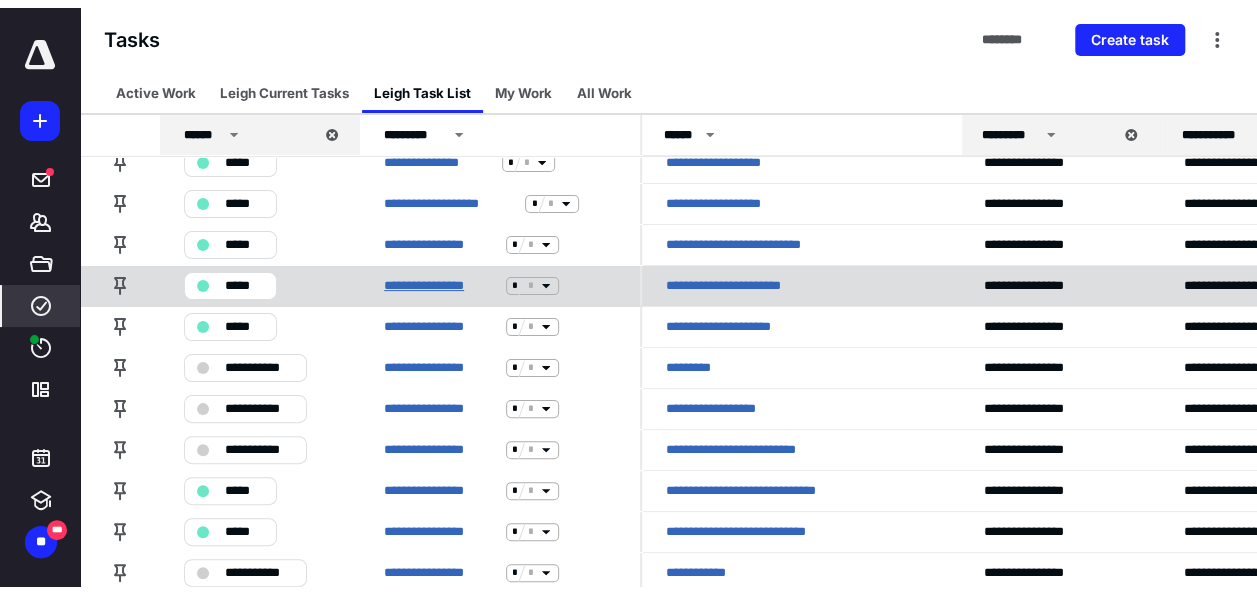scroll, scrollTop: 0, scrollLeft: 0, axis: both 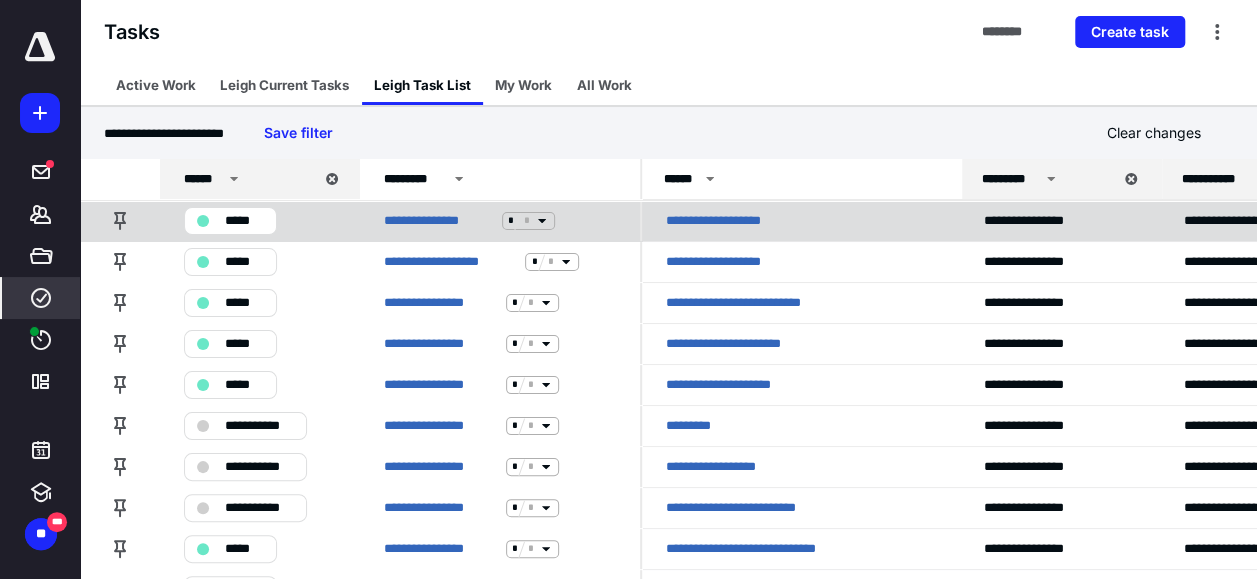 click on "**********" at bounding box center (723, 221) 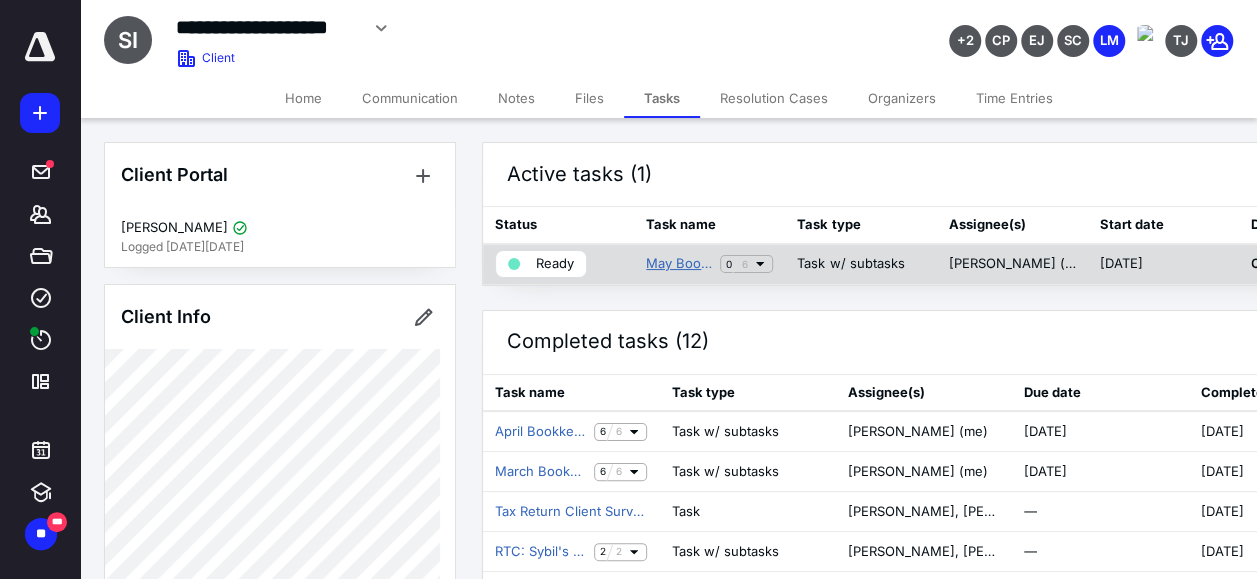 click on "May Bookkeeping" at bounding box center (679, 264) 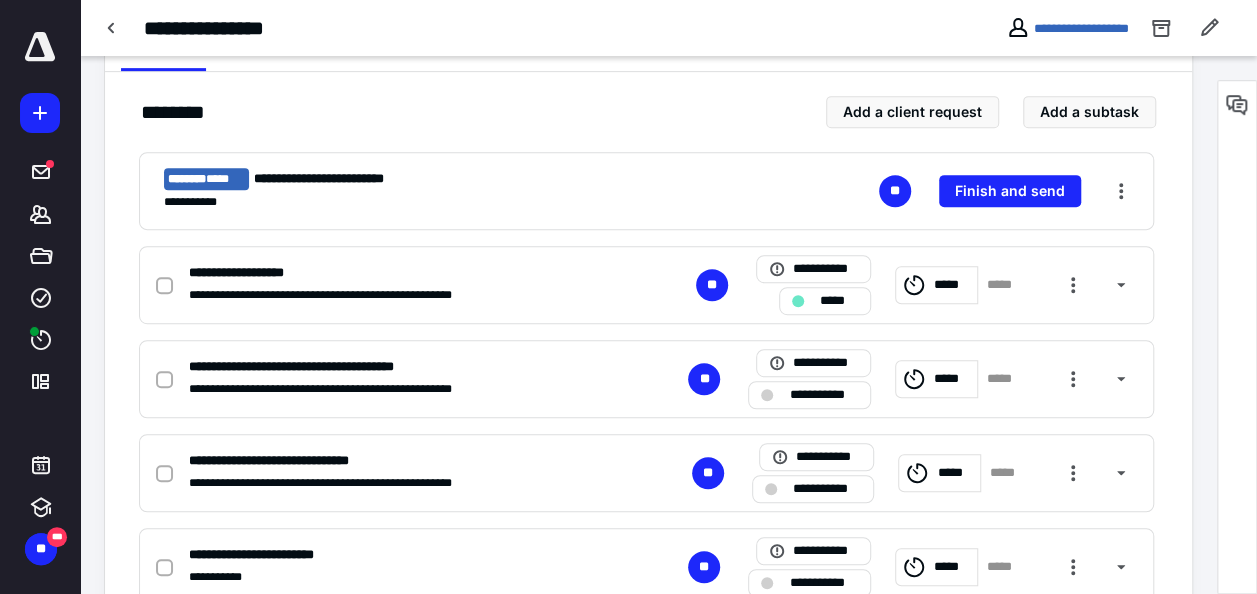 scroll, scrollTop: 466, scrollLeft: 0, axis: vertical 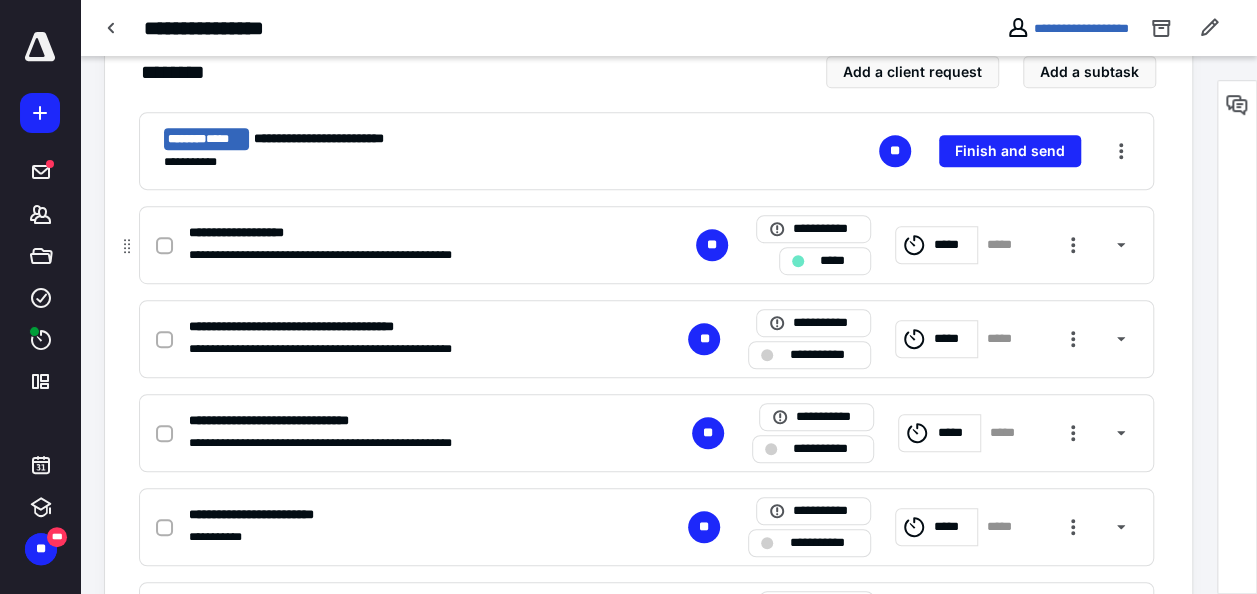 click at bounding box center [164, 246] 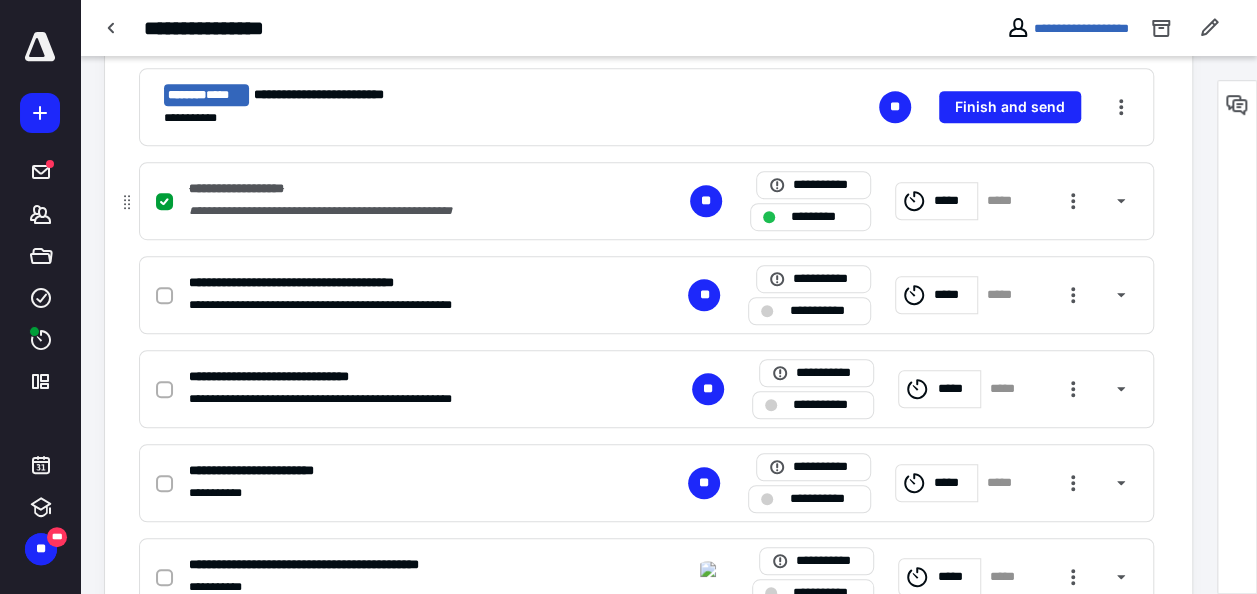 scroll, scrollTop: 533, scrollLeft: 0, axis: vertical 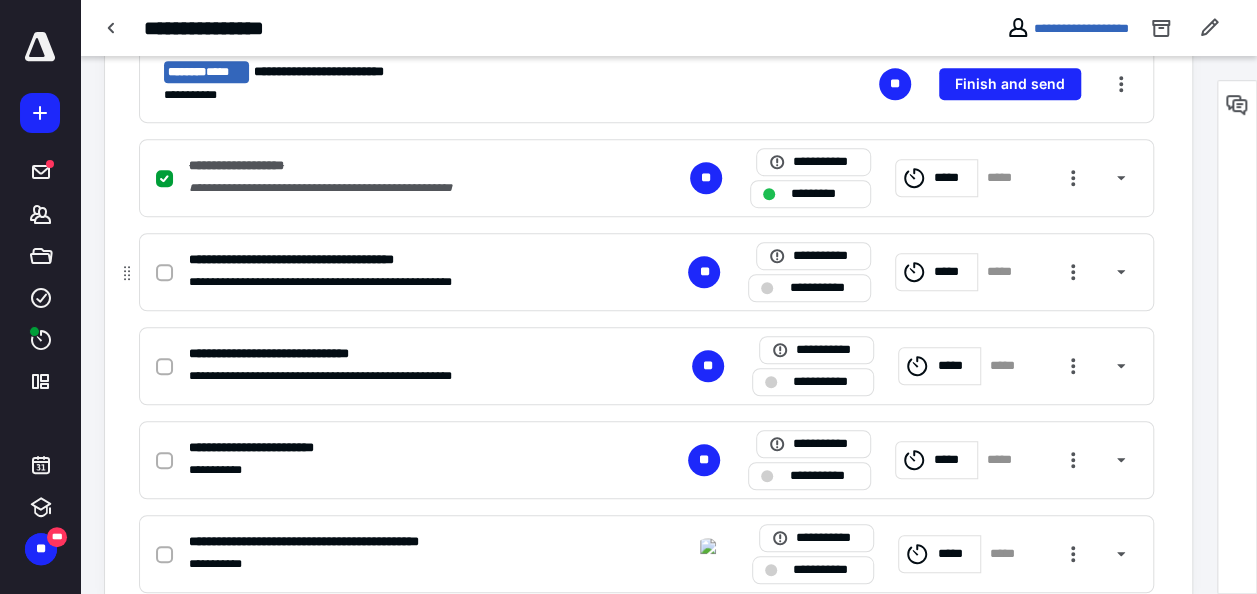 click at bounding box center [164, 273] 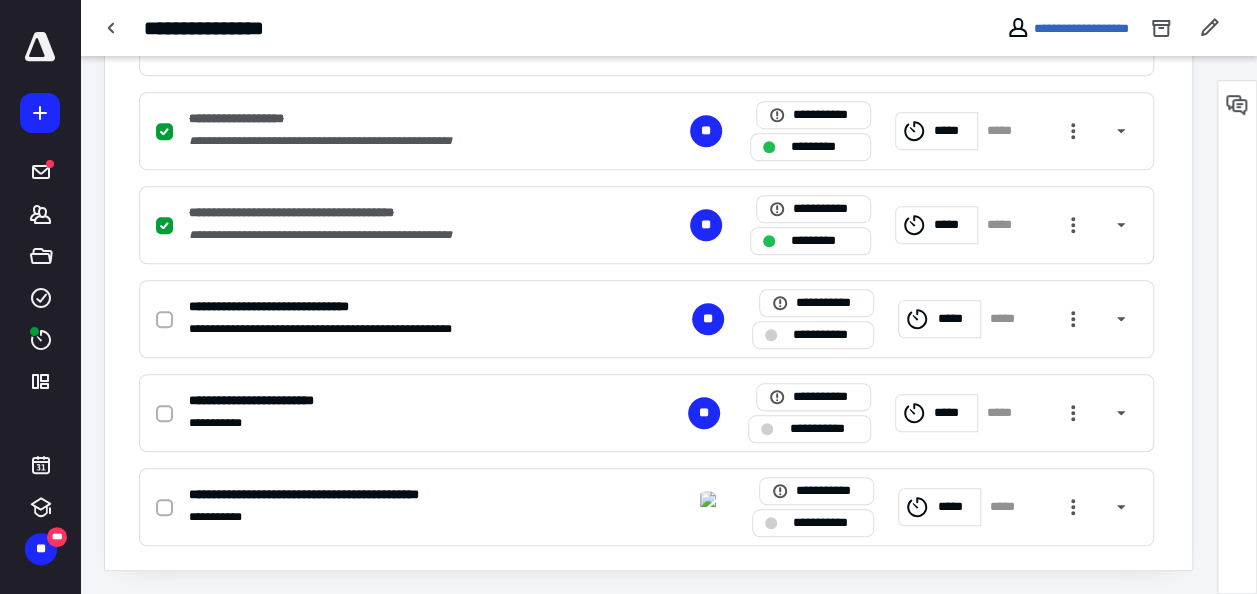 scroll, scrollTop: 580, scrollLeft: 0, axis: vertical 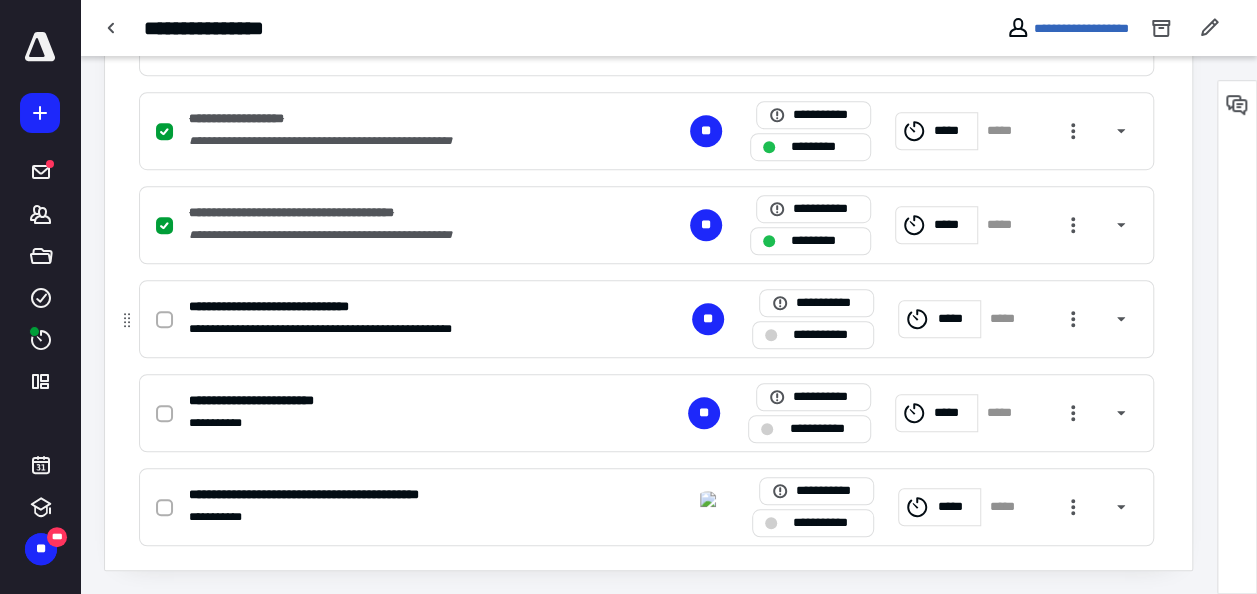 click 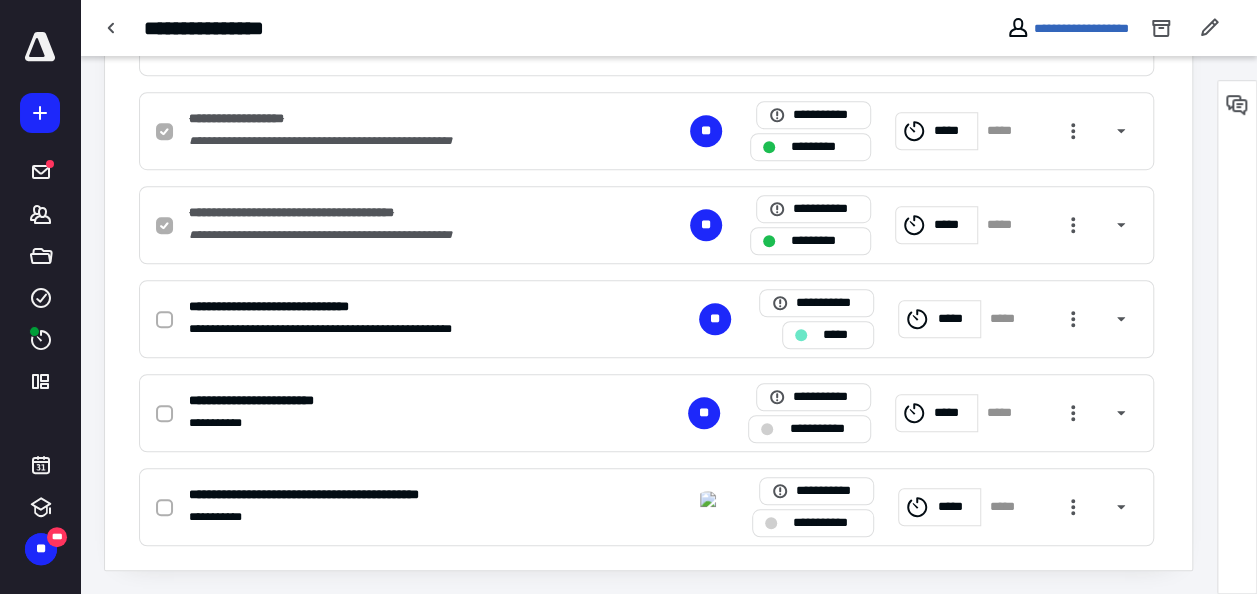 checkbox on "true" 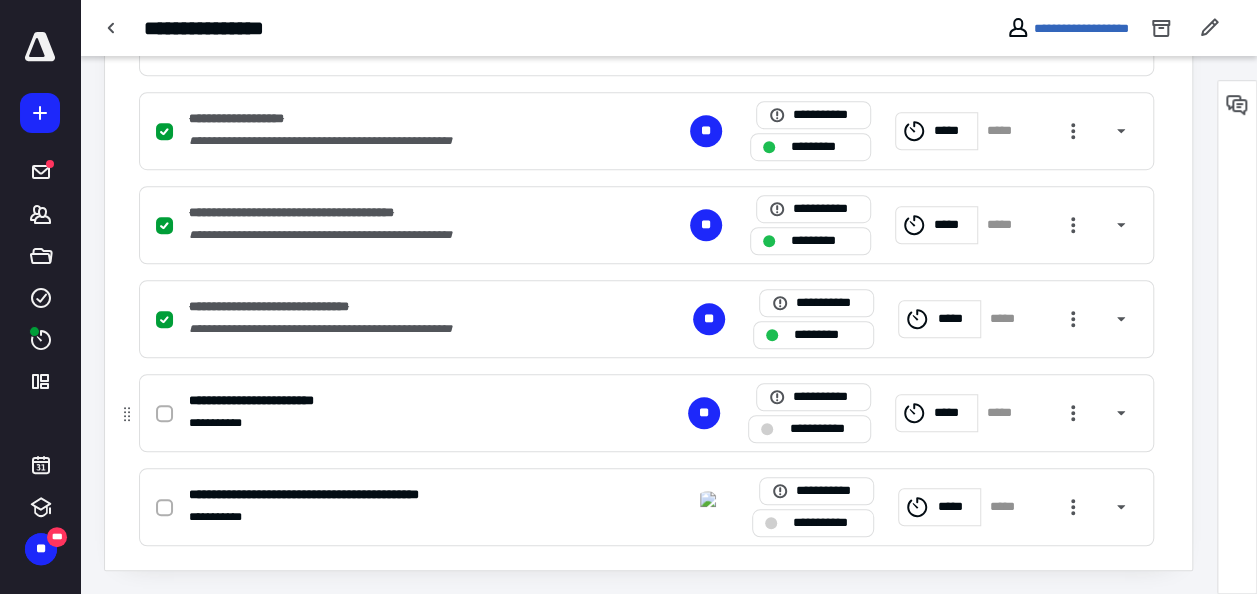 checkbox on "false" 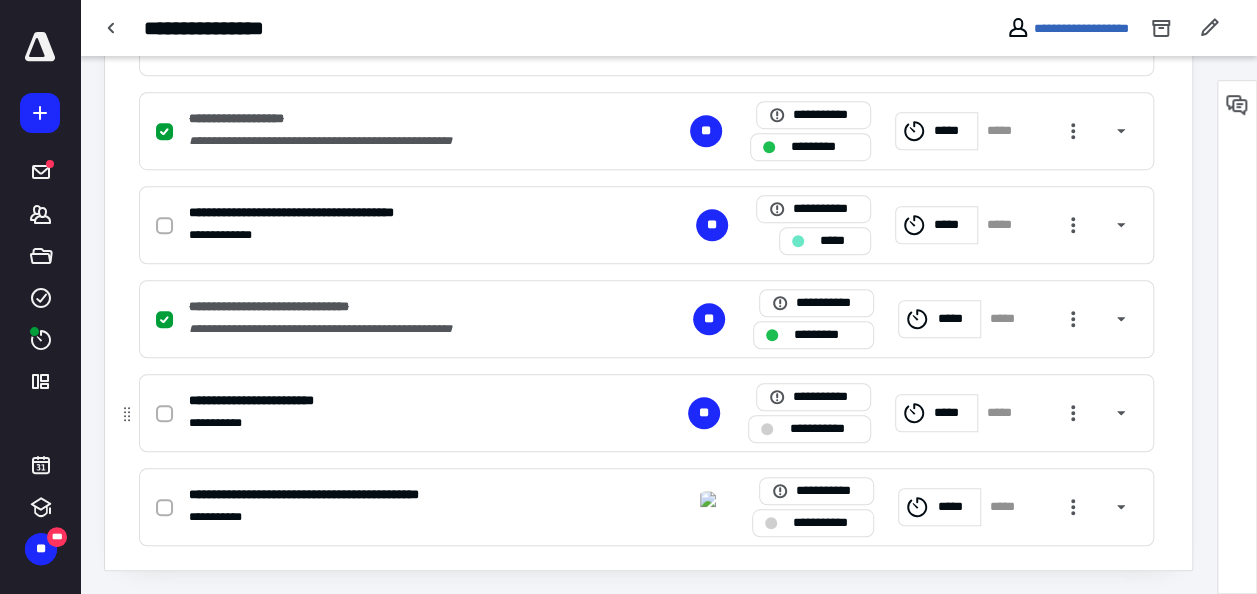 click 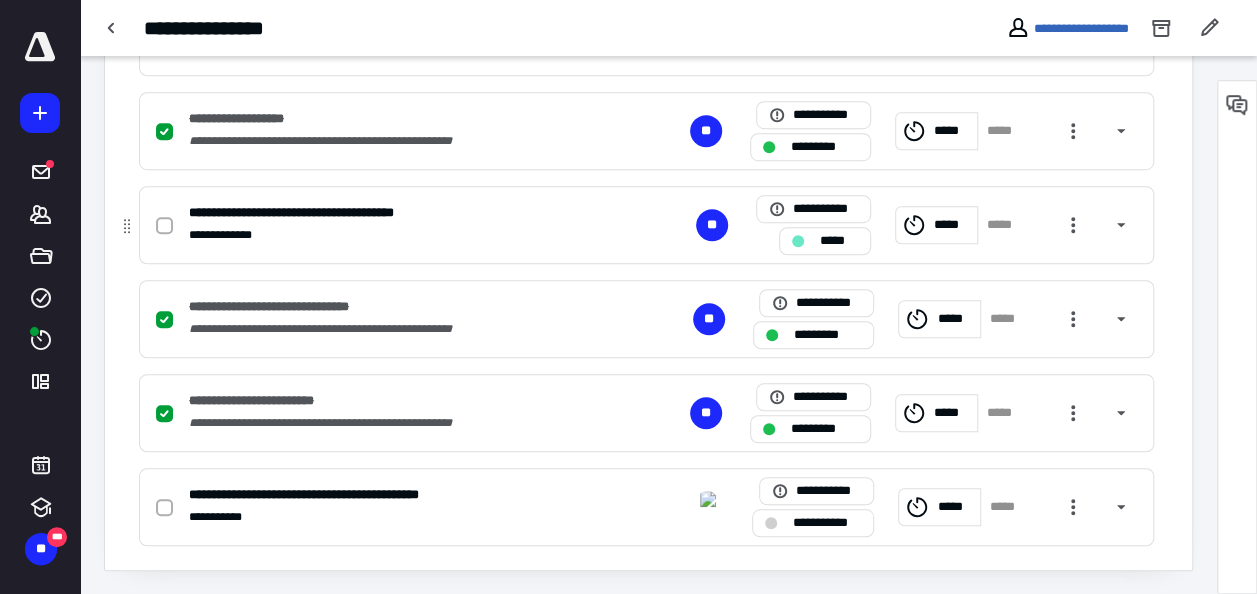 click 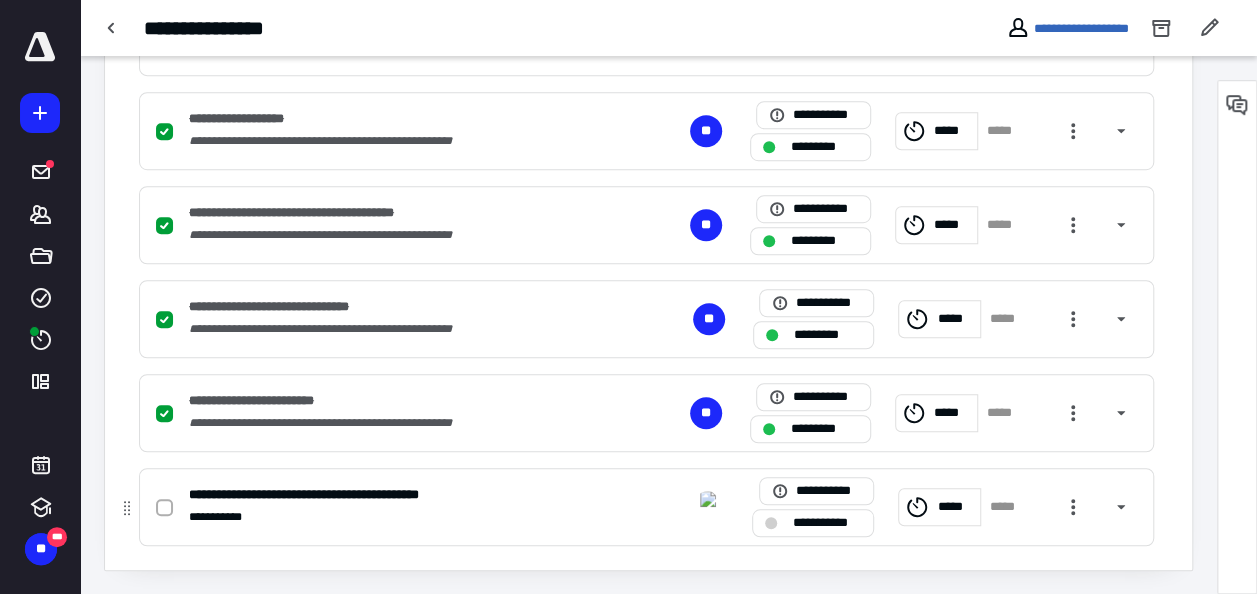 click on "**********" at bounding box center [827, 523] 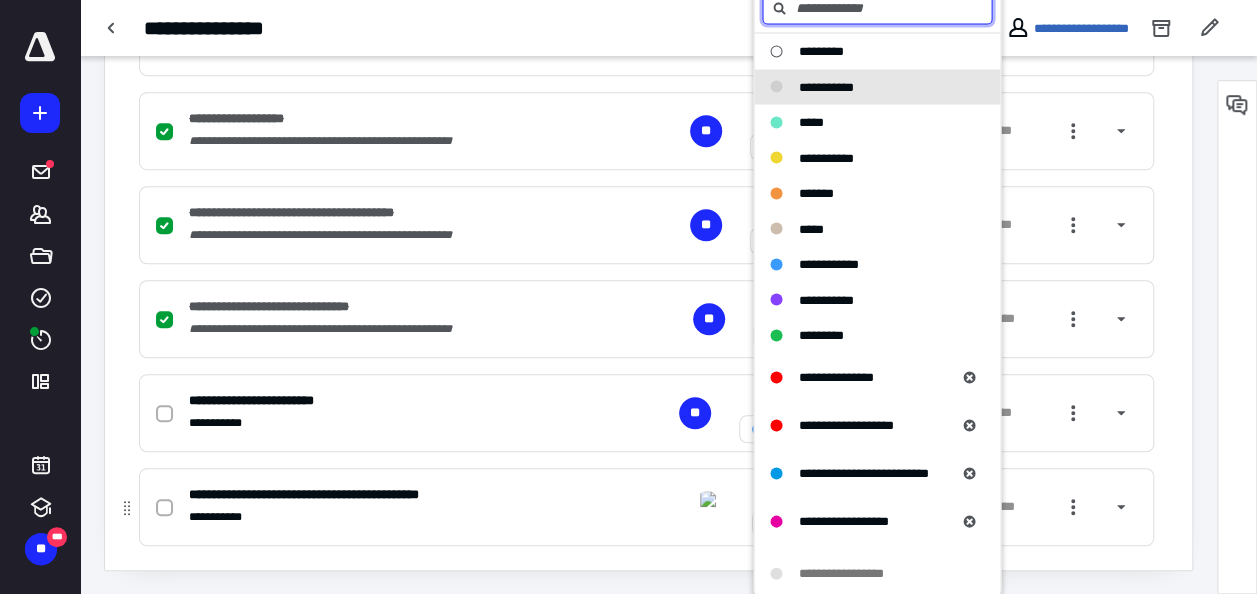 click on "**********" at bounding box center (843, 520) 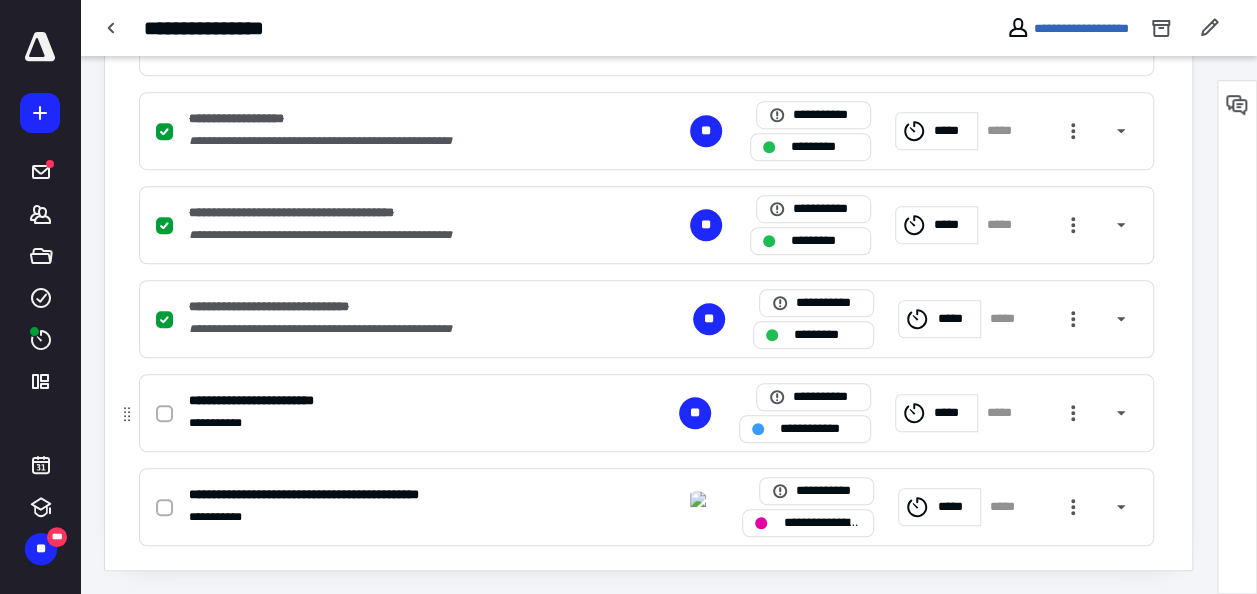 click at bounding box center (164, 414) 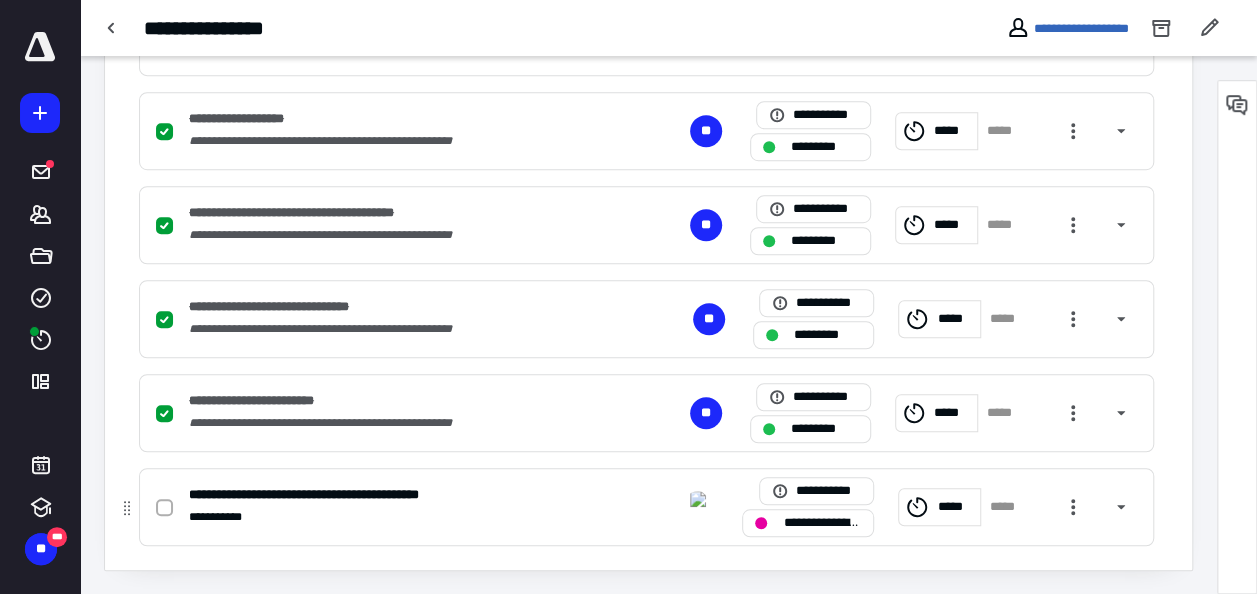 click on "**********" at bounding box center (822, 523) 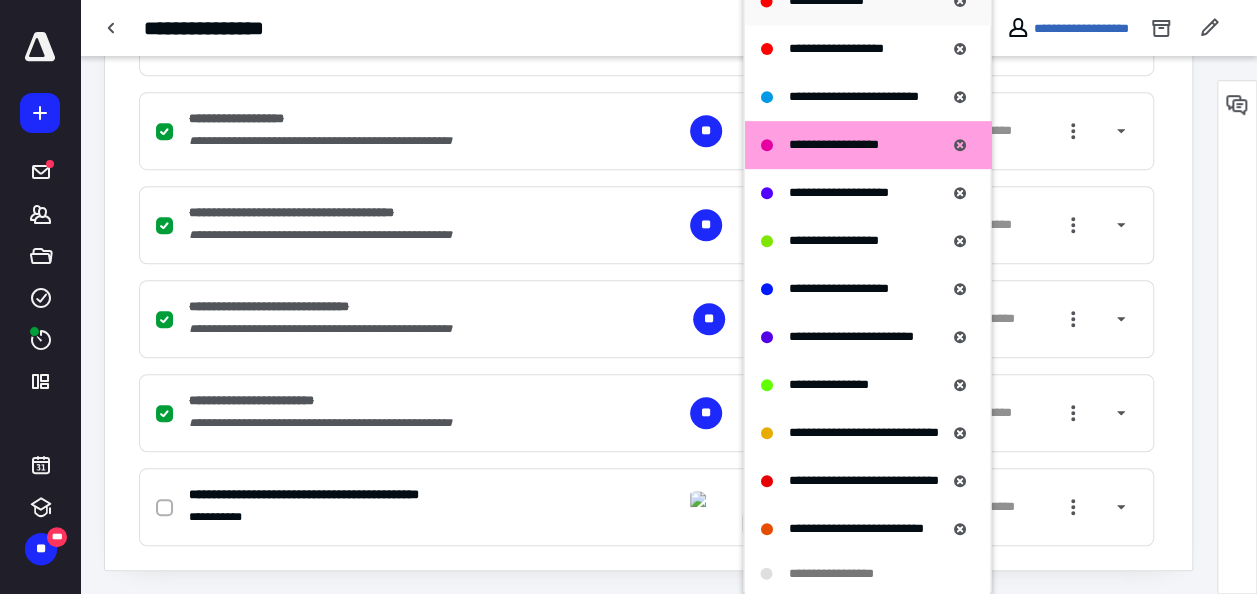 scroll, scrollTop: 400, scrollLeft: 0, axis: vertical 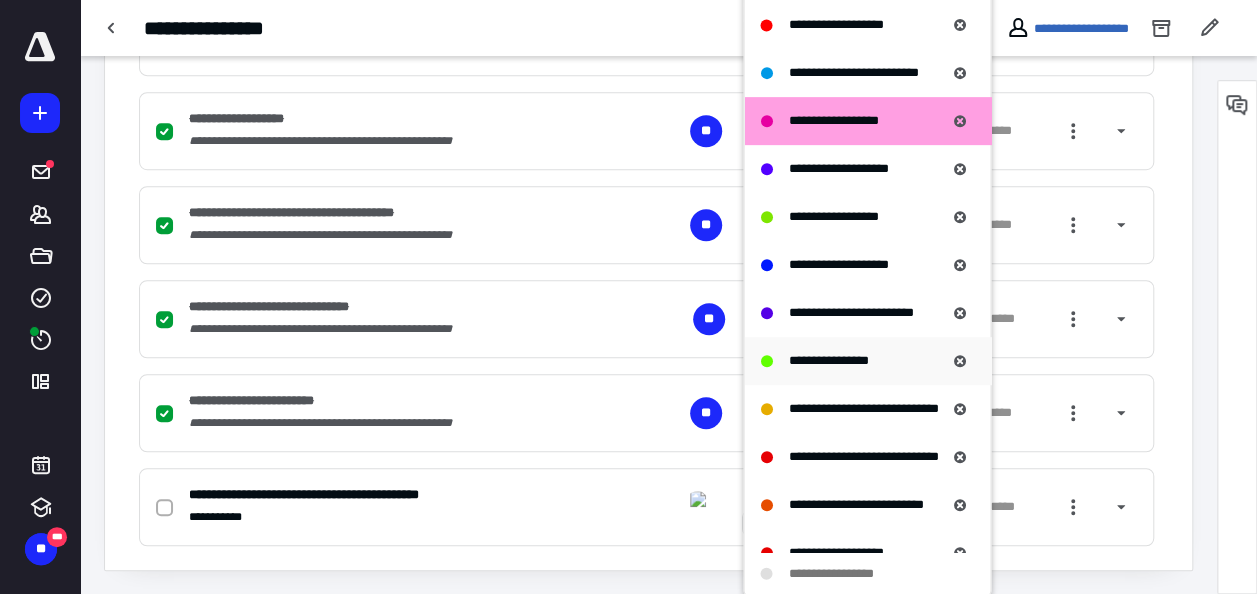 click on "**********" at bounding box center (867, 361) 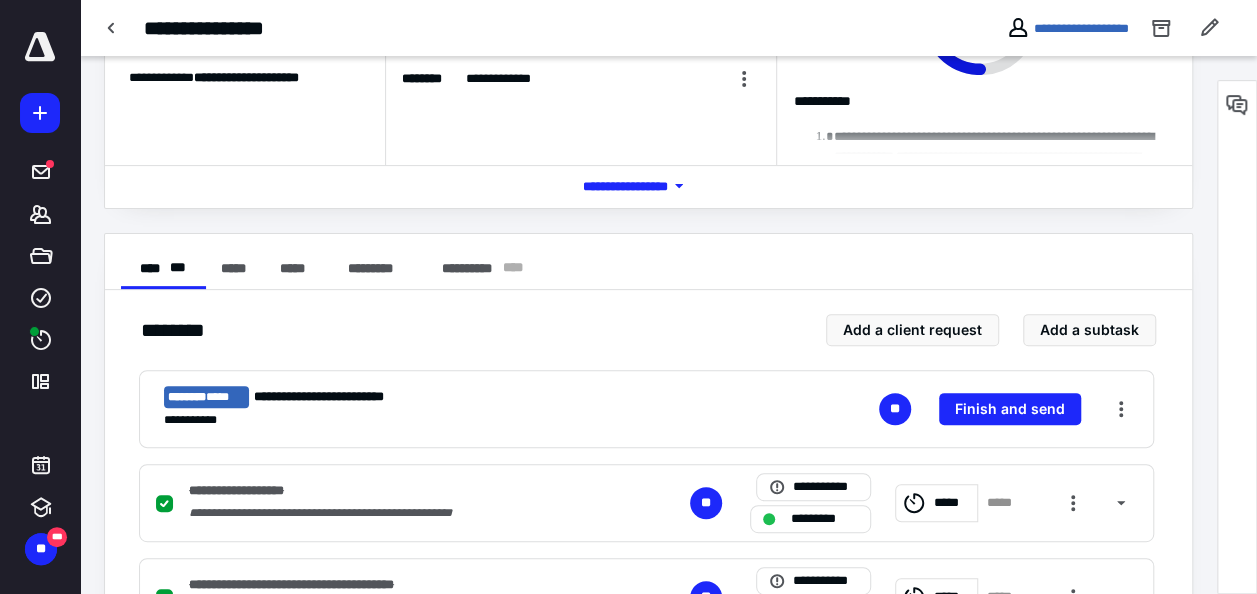 scroll, scrollTop: 180, scrollLeft: 0, axis: vertical 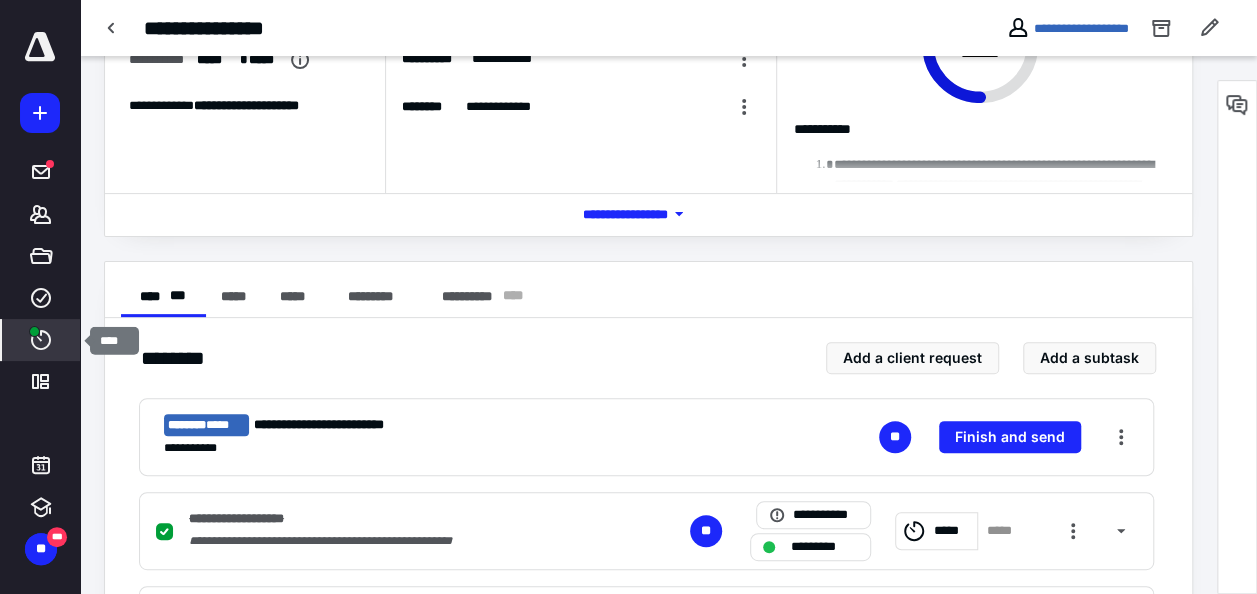 click 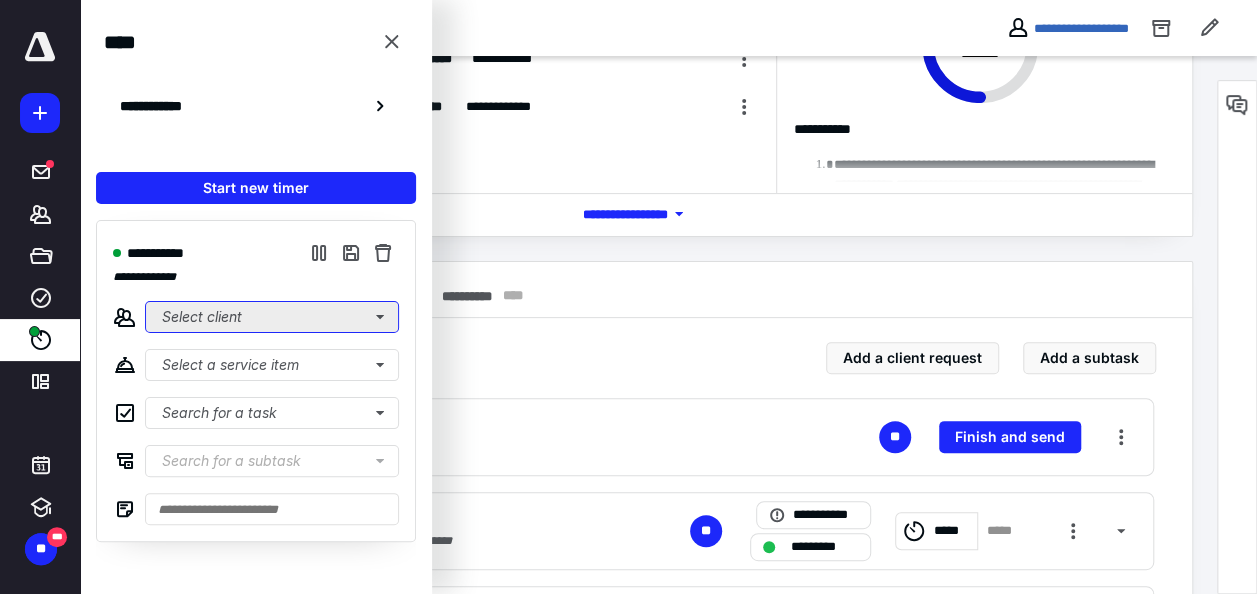 click on "Select client" at bounding box center (272, 317) 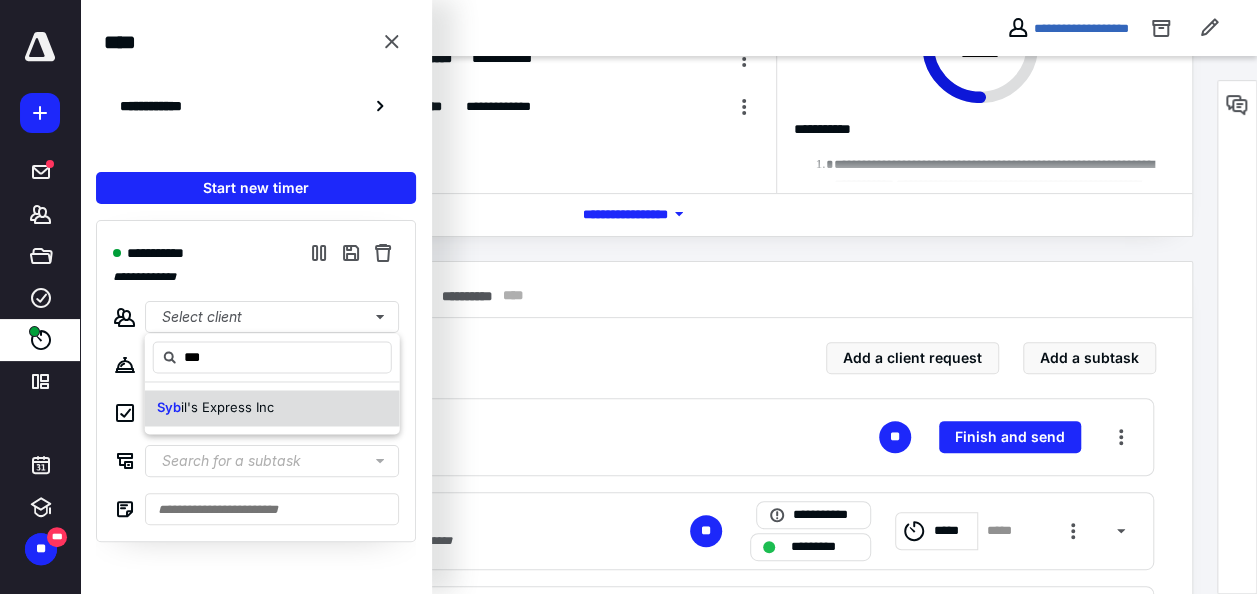 click on "il's Express Inc" at bounding box center [227, 407] 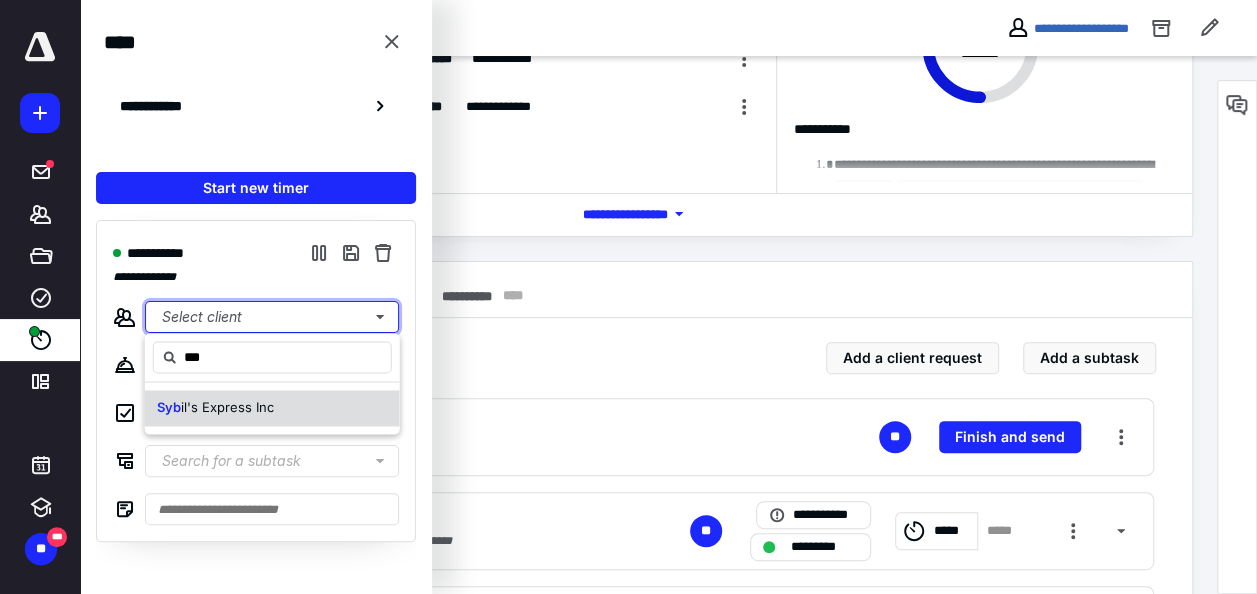 type 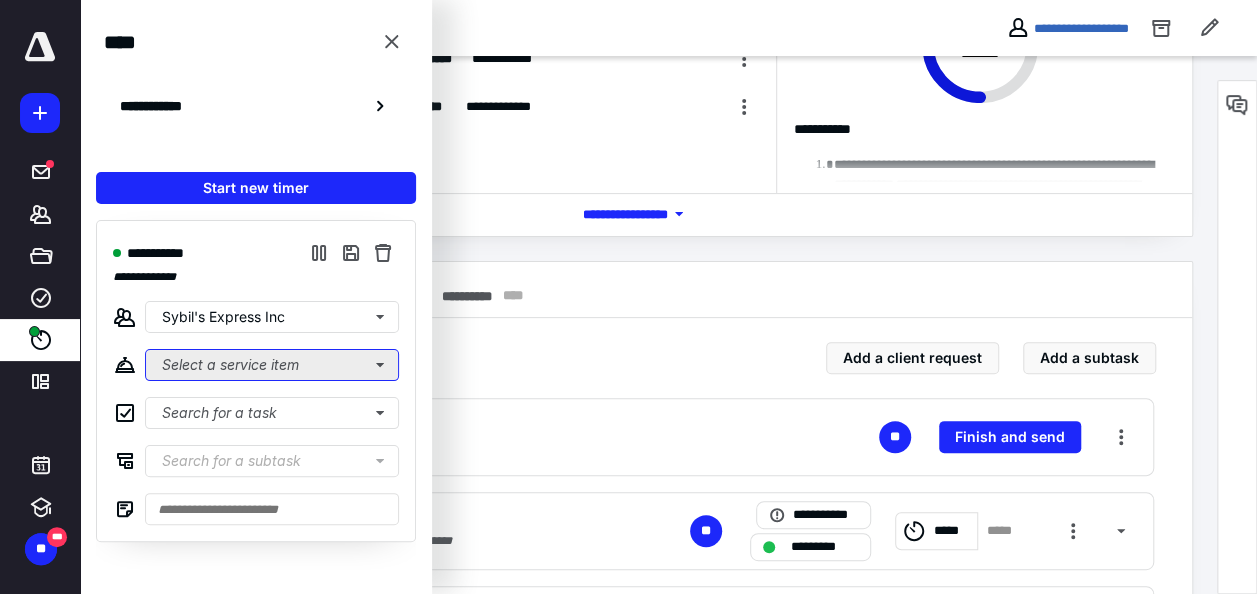 click on "Select a service item" at bounding box center (272, 365) 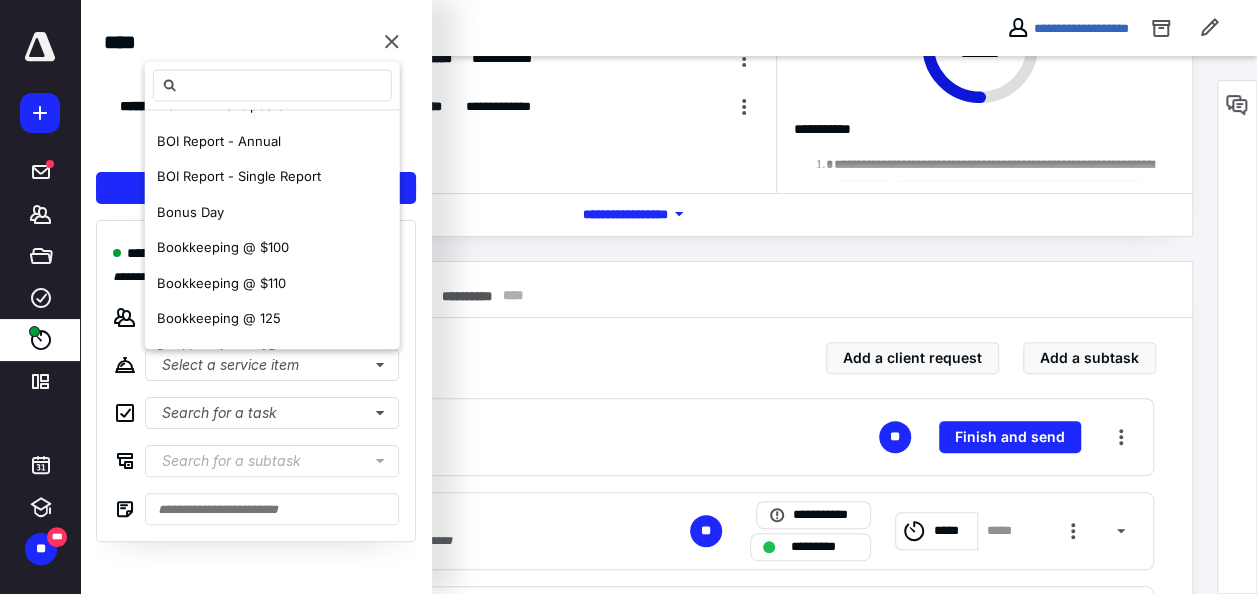scroll, scrollTop: 333, scrollLeft: 0, axis: vertical 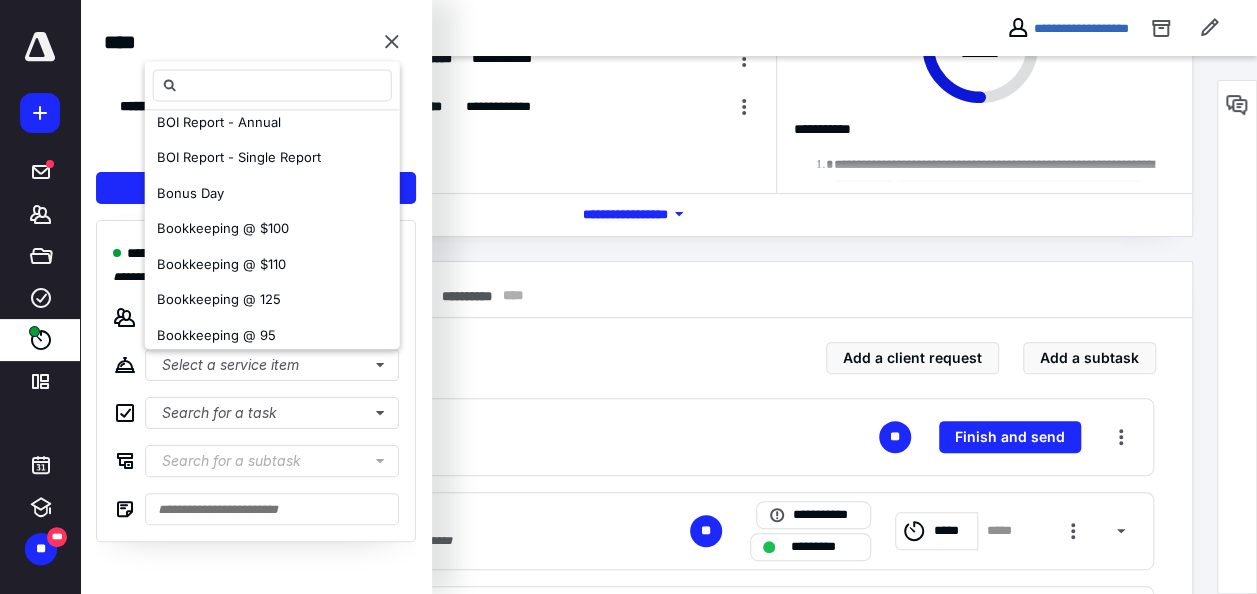 click on "Bookkeeping @ 125" at bounding box center [272, 301] 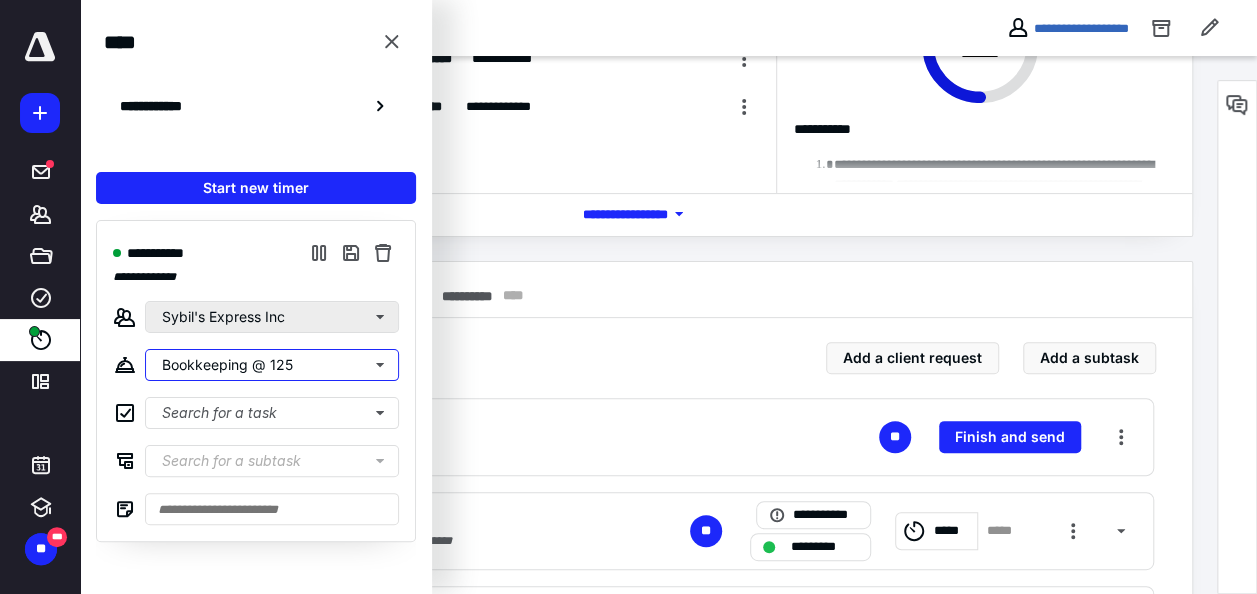 scroll, scrollTop: 0, scrollLeft: 0, axis: both 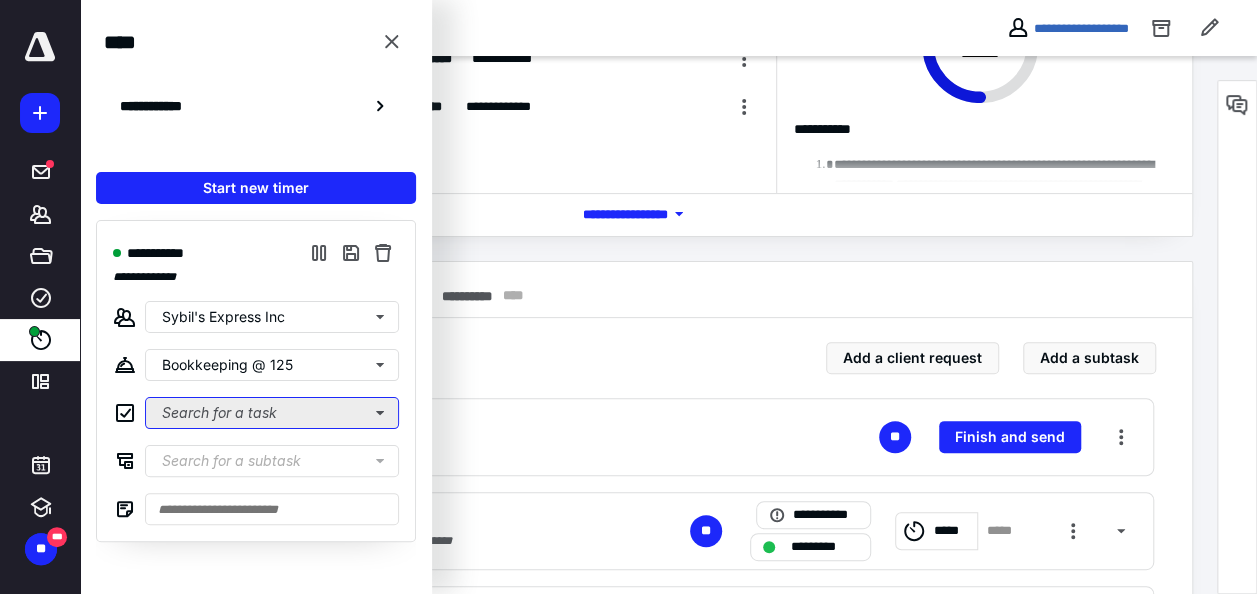 click on "Search for a task" at bounding box center [272, 413] 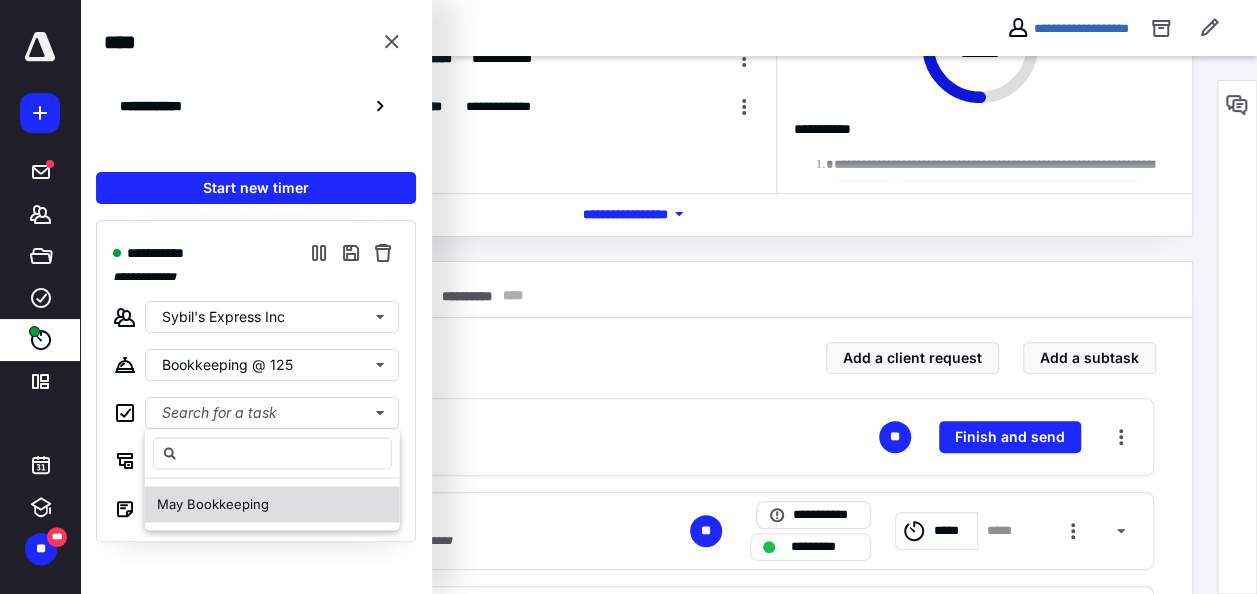 click on "May Bookkeeping" at bounding box center [272, 504] 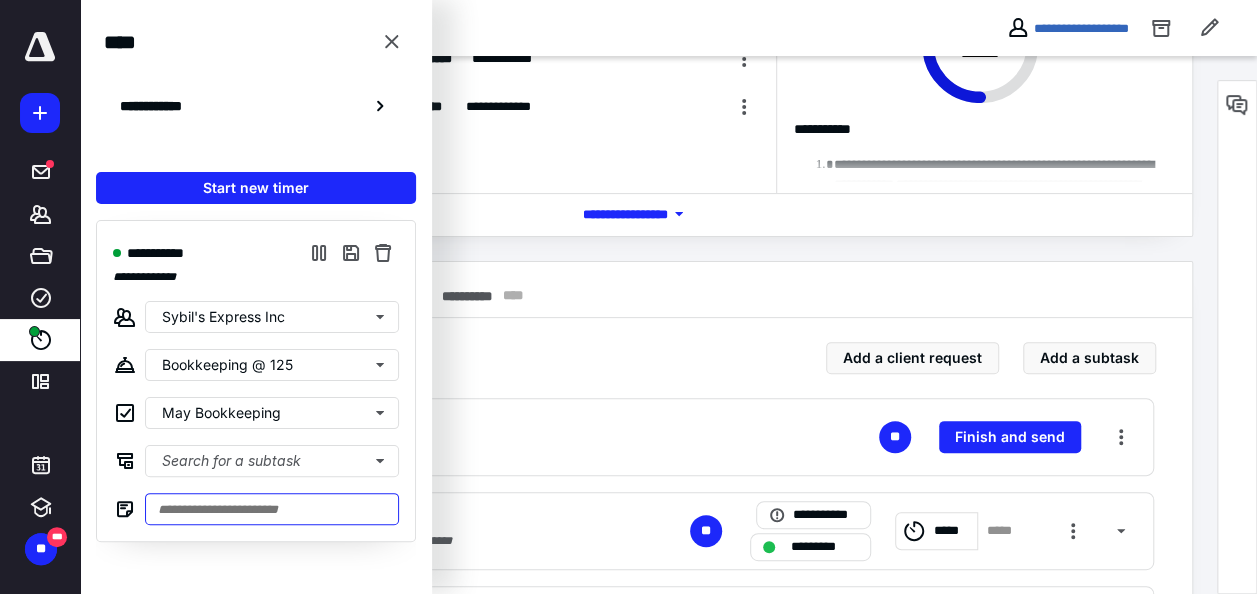 click at bounding box center [272, 509] 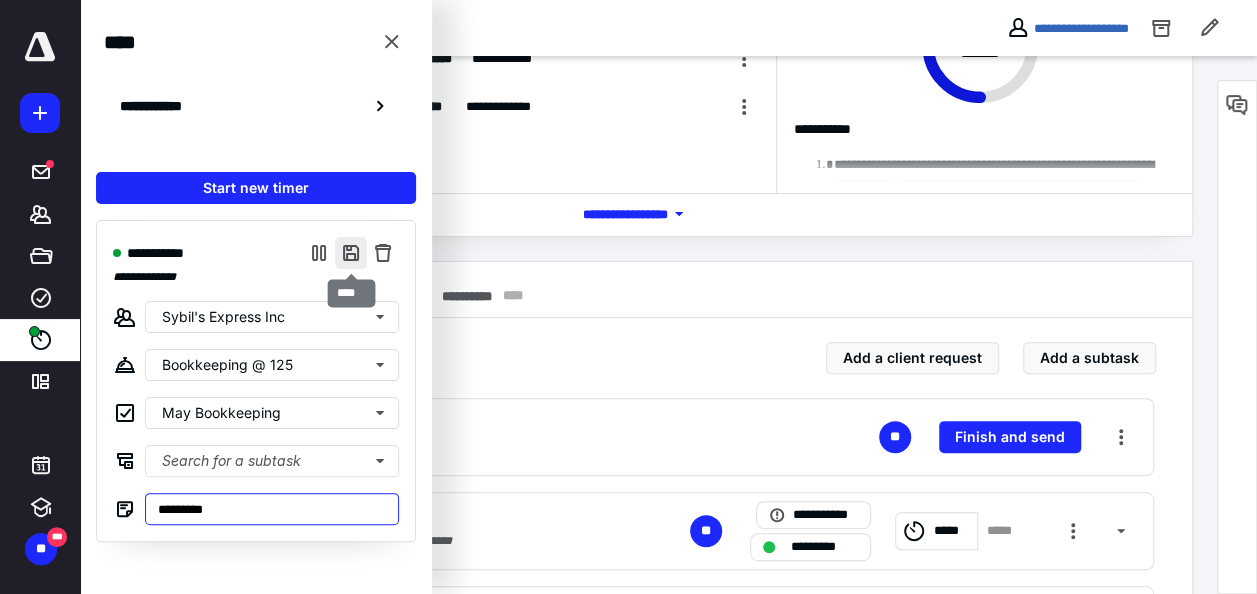 type on "*********" 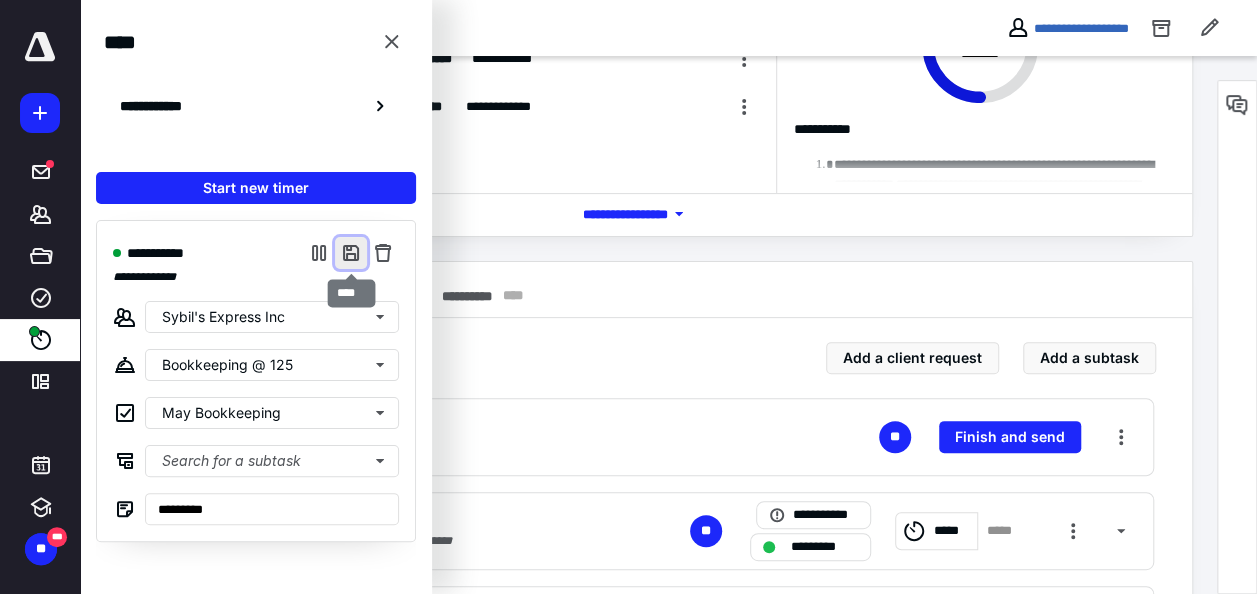 click at bounding box center (351, 253) 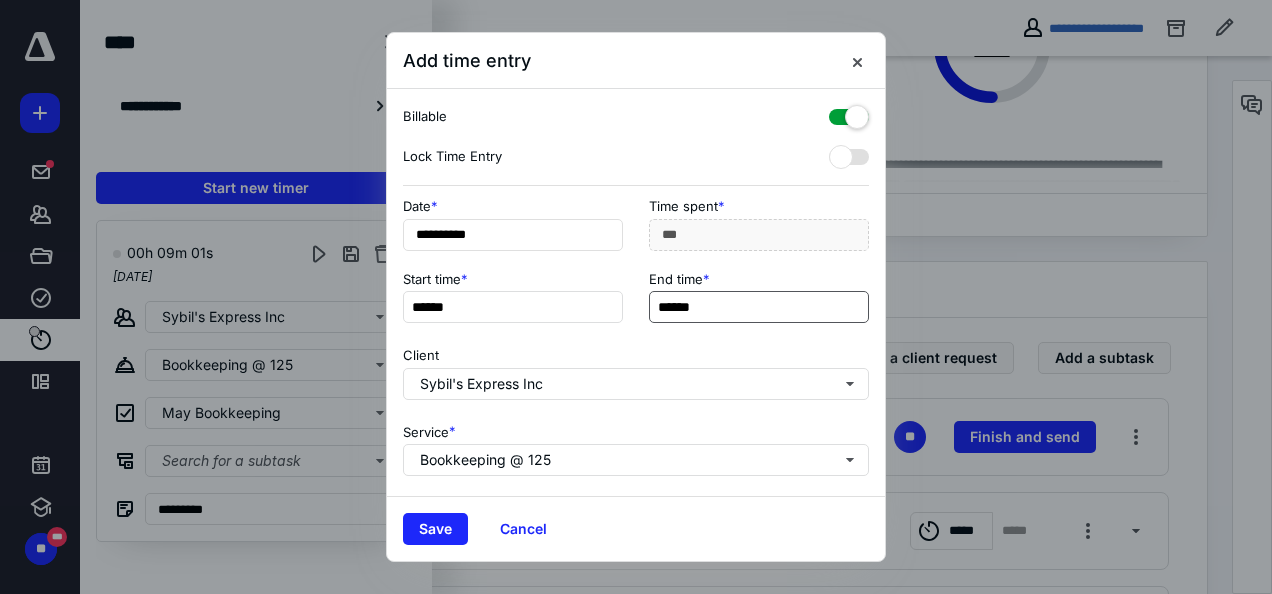 click on "******" at bounding box center [759, 307] 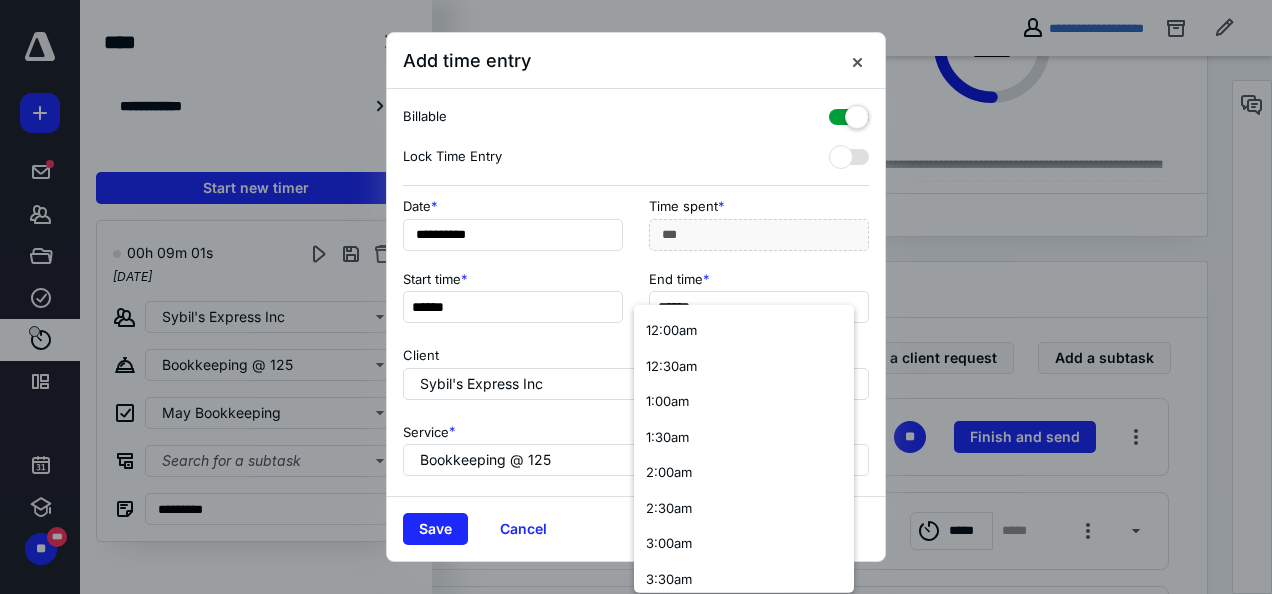 click on "12:00am 12:30am 1:00am 1:30am 2:00am 2:30am 3:00am 3:30am 4:00am 4:30am 5:00am 5:30am 6:00am 6:30am 7:00am 7:30am 8:00am 8:30am 9:00am 9:30am 10:00am 10:30am 11:00am 11:30am 12:00pm 12:30pm 1:00pm 1:30pm 2:00pm 2:30pm 3:00pm 3:30pm 4:00pm 4:30pm 5:00pm 5:30pm 6:00pm 6:30pm 7:00pm 7:30pm 8:00pm 8:30pm 9:00pm 9:30pm 10:00pm 10:30pm 11:00pm 11:30pm" at bounding box center [744, 449] 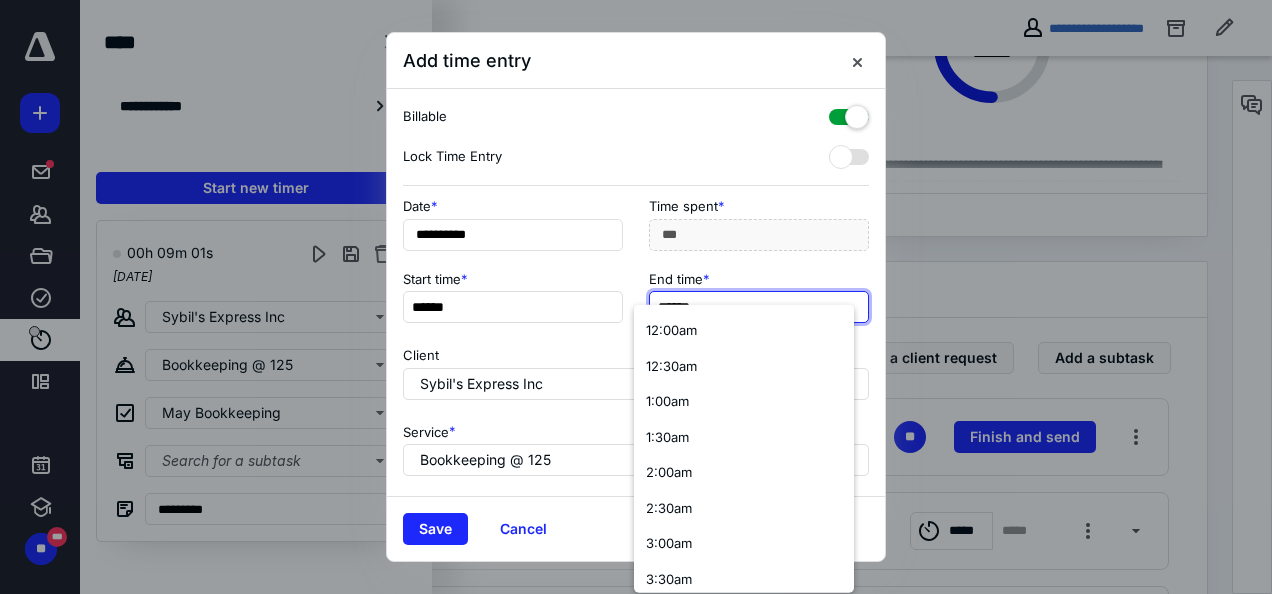 click on "******" at bounding box center [759, 307] 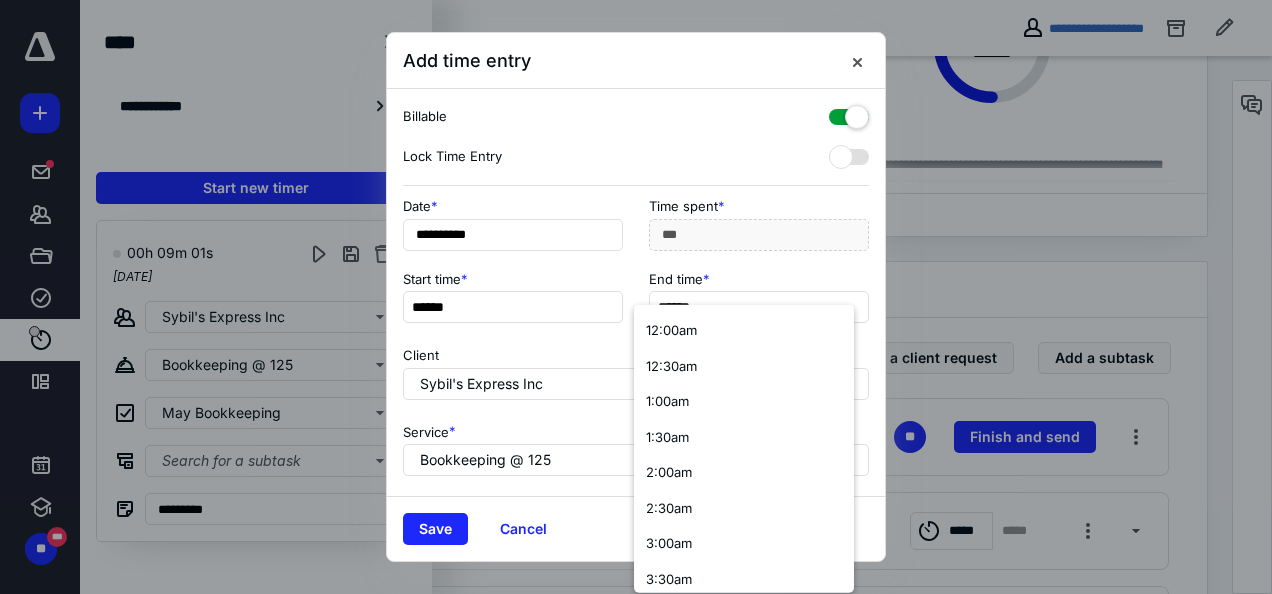 click on "**********" at bounding box center (636, 230) 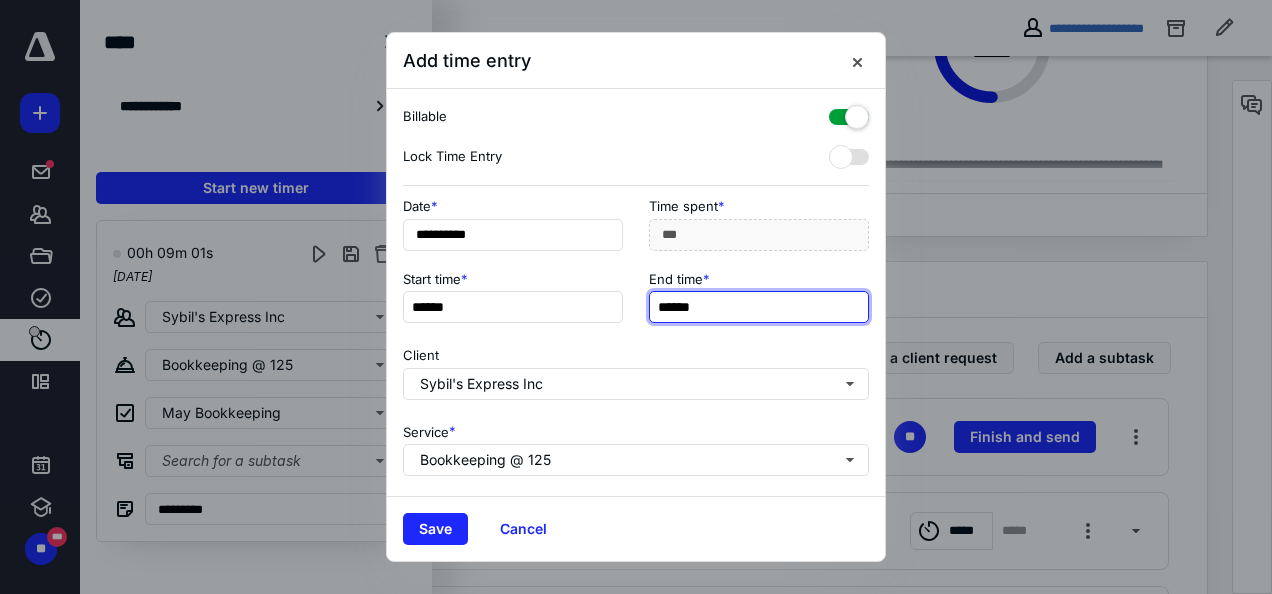 click on "******" at bounding box center [759, 307] 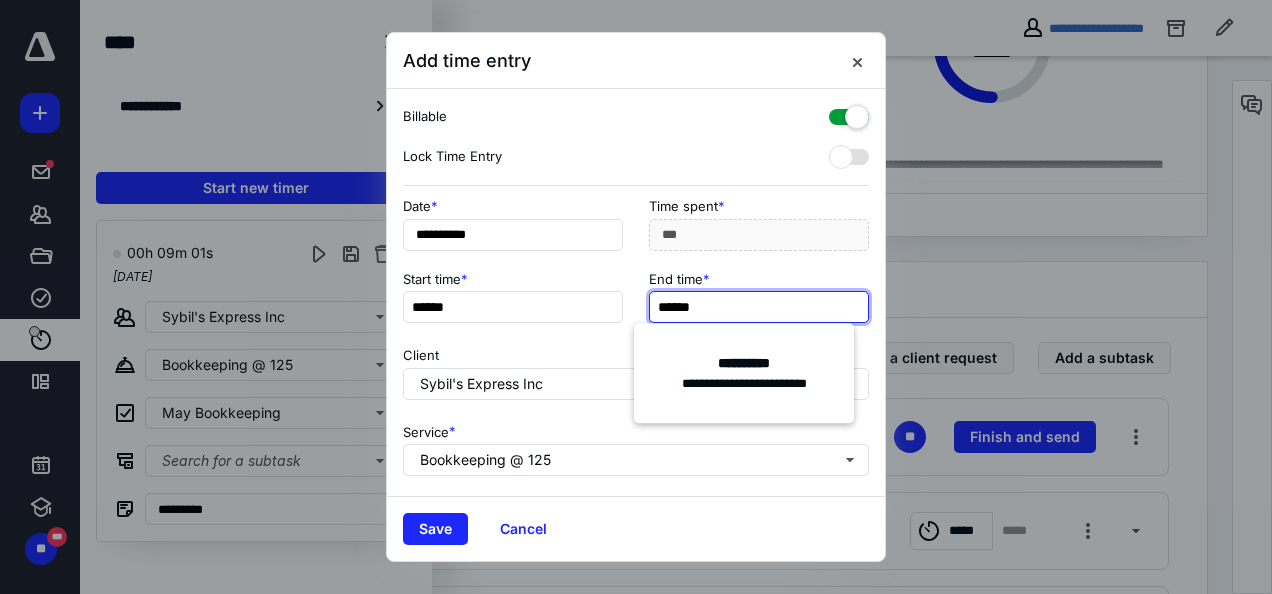 type on "******" 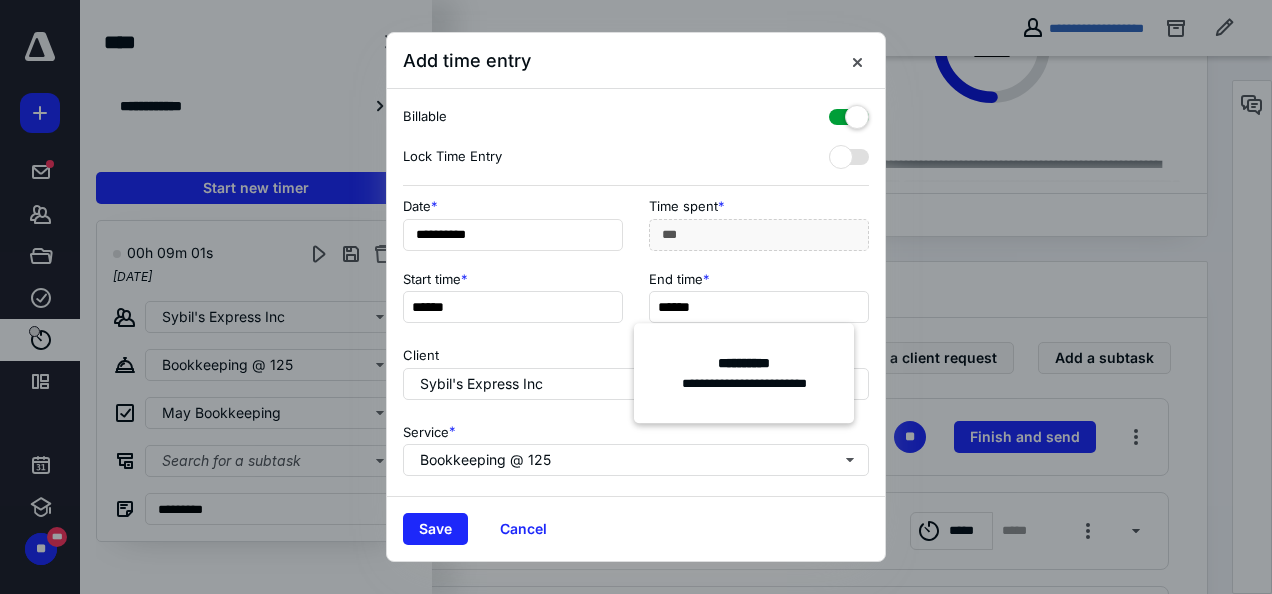 type on "**" 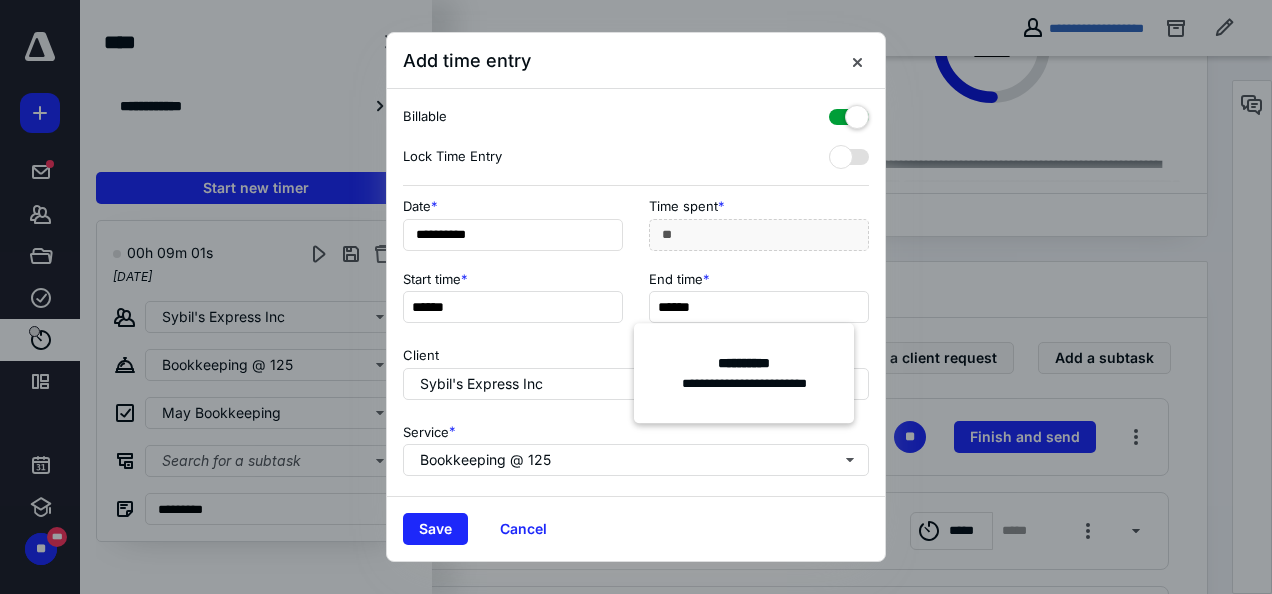 click on "Billable" at bounding box center (636, 117) 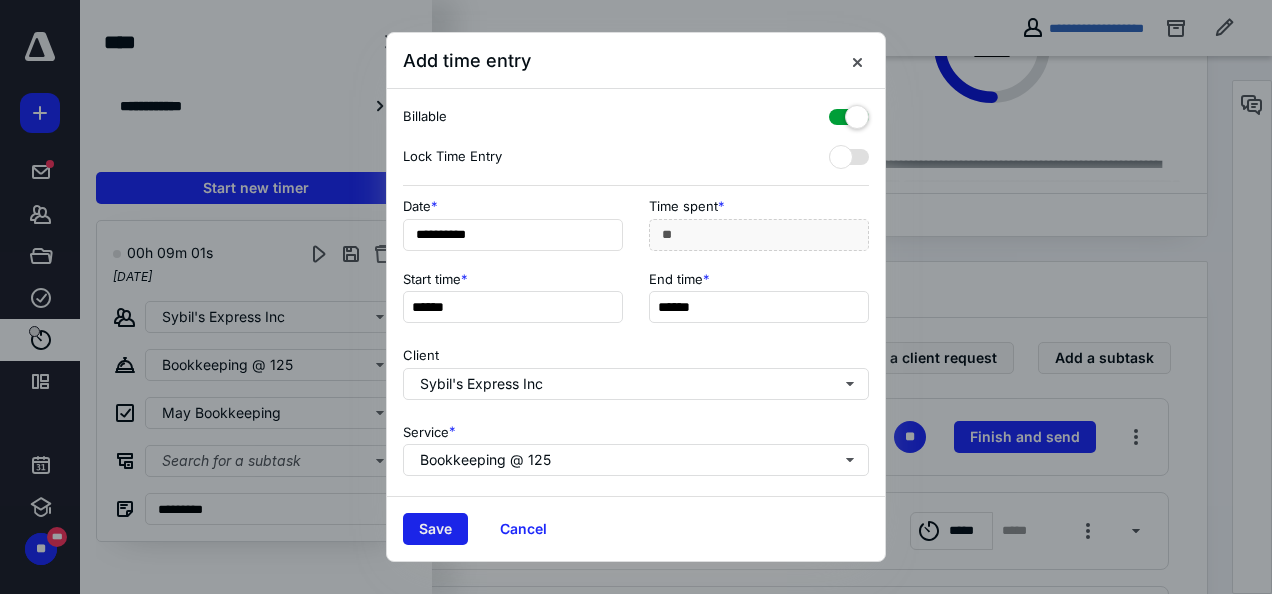 click on "Save" at bounding box center [435, 529] 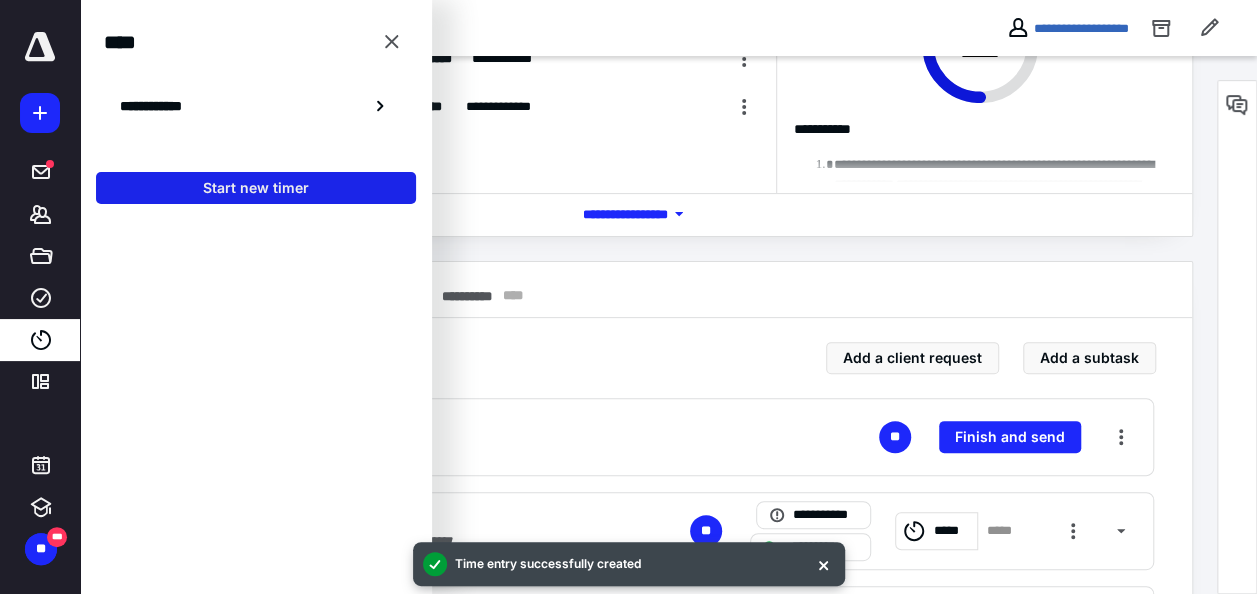 click on "Start new timer" at bounding box center [256, 188] 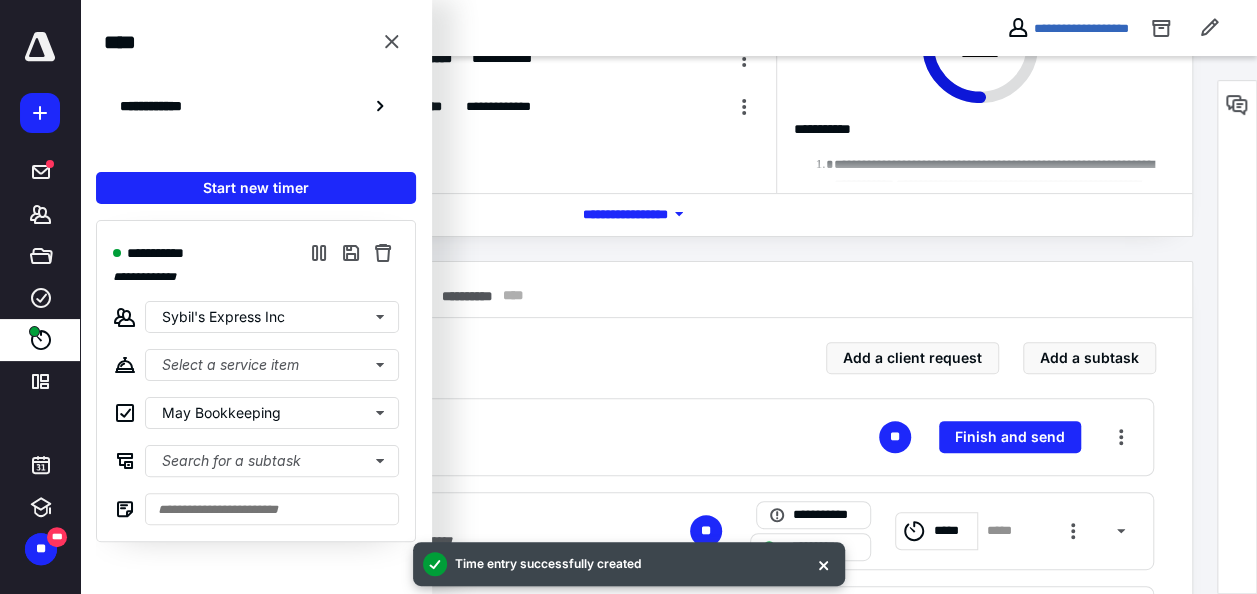 click on "**********" at bounding box center (648, 435) 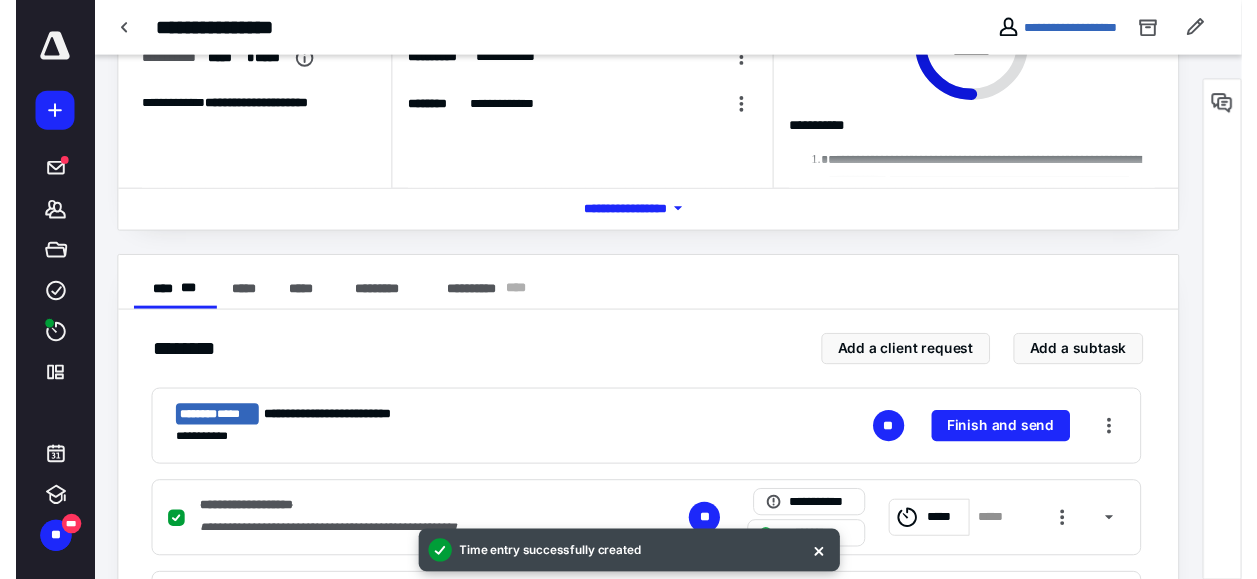 scroll, scrollTop: 0, scrollLeft: 0, axis: both 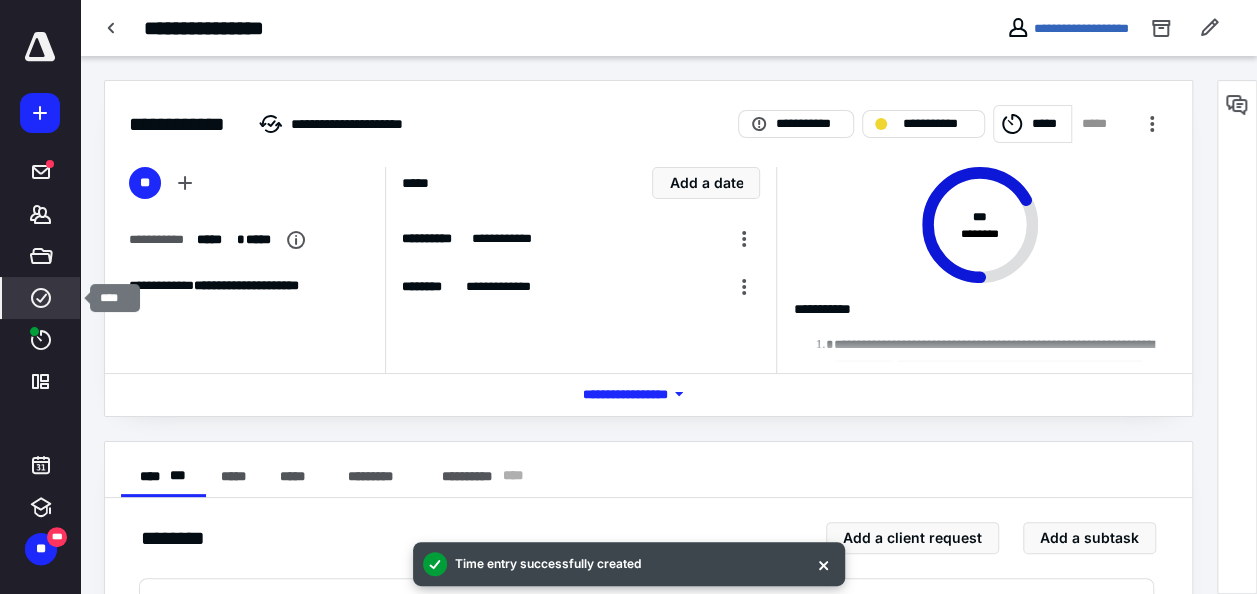 click on "****" at bounding box center (41, 298) 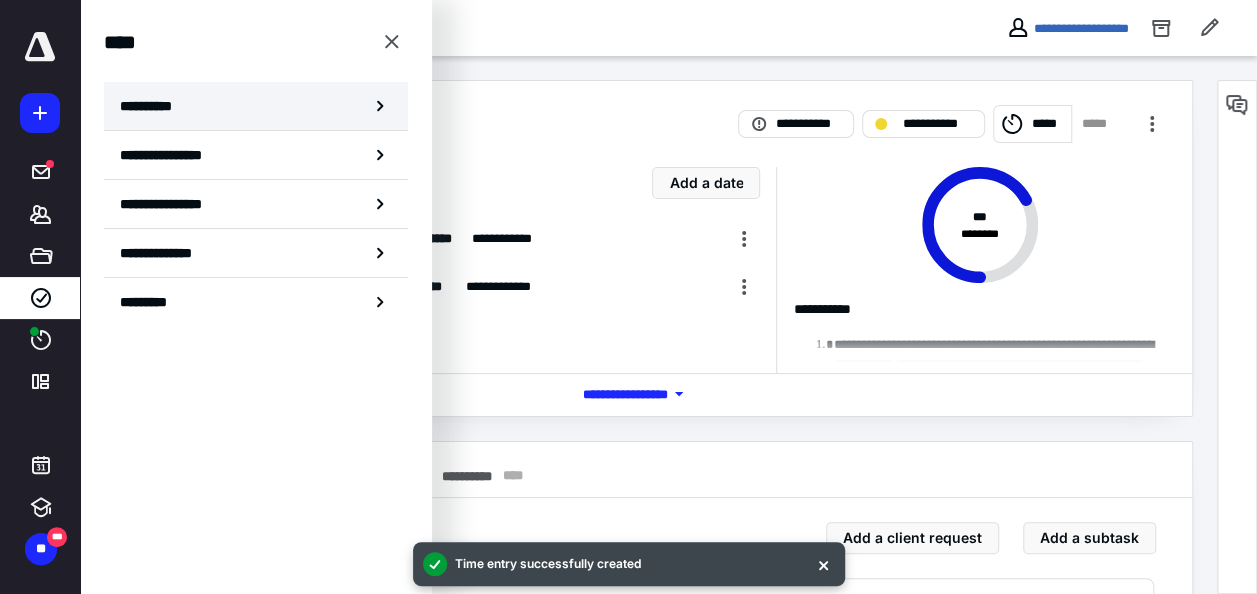 click on "**********" at bounding box center (256, 106) 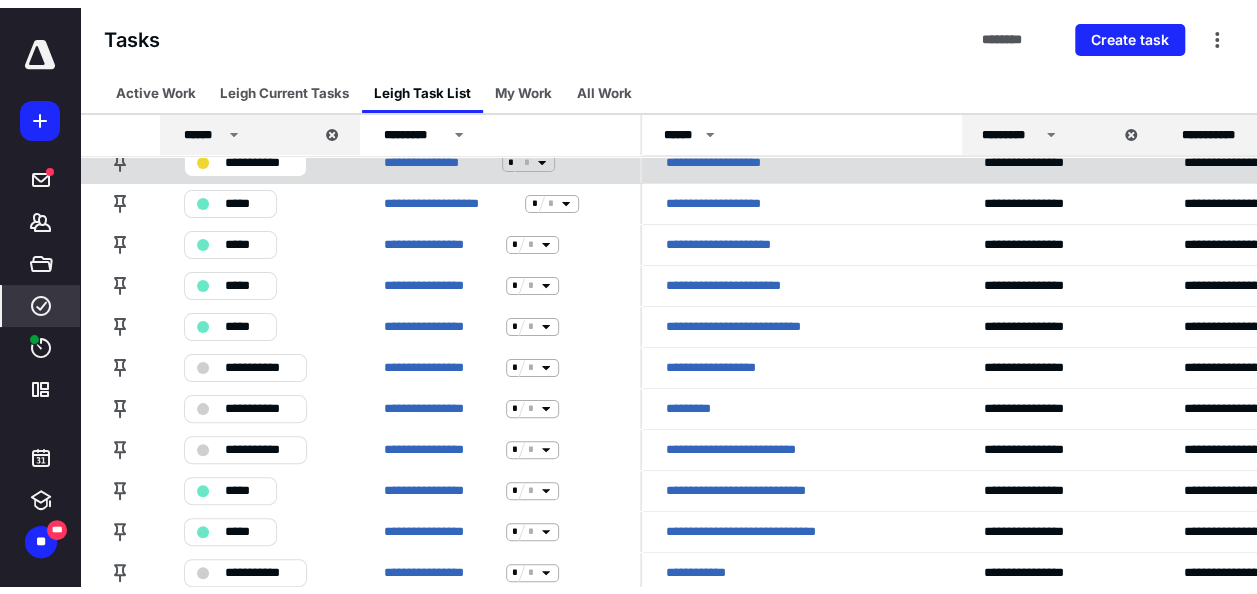 scroll, scrollTop: 0, scrollLeft: 0, axis: both 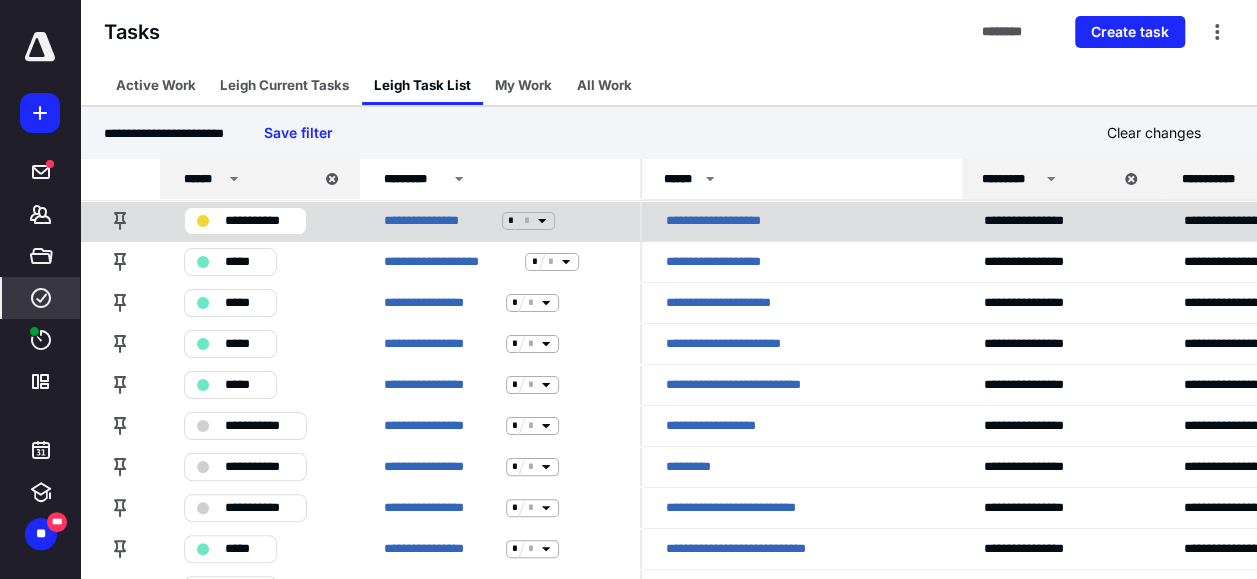 click on "**********" at bounding box center (723, 221) 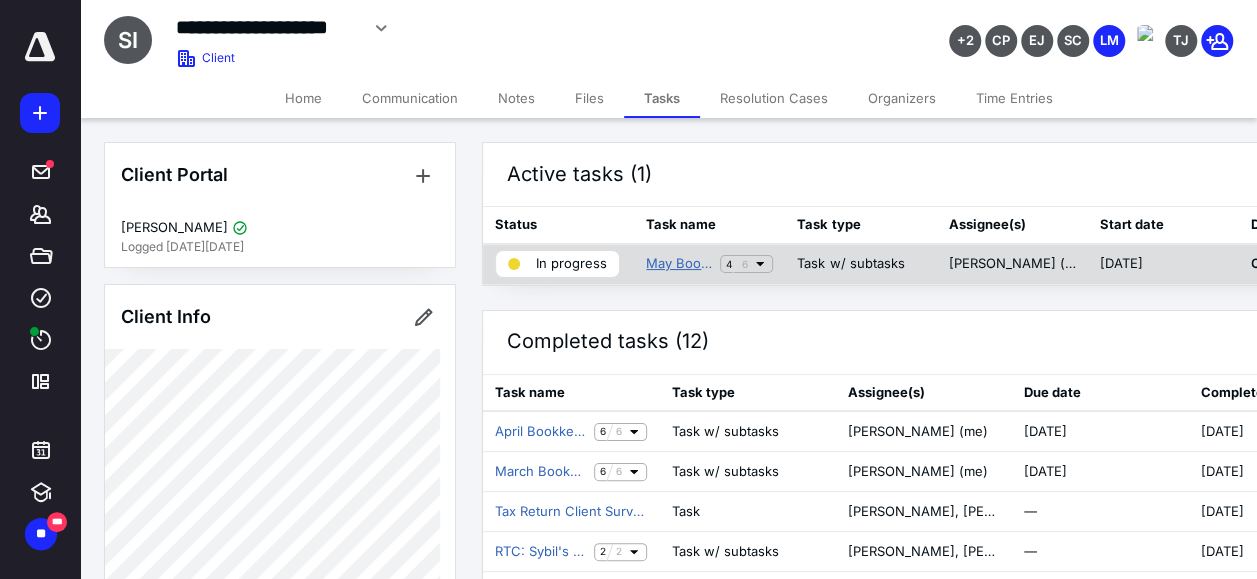 click on "May Bookkeeping" at bounding box center [679, 264] 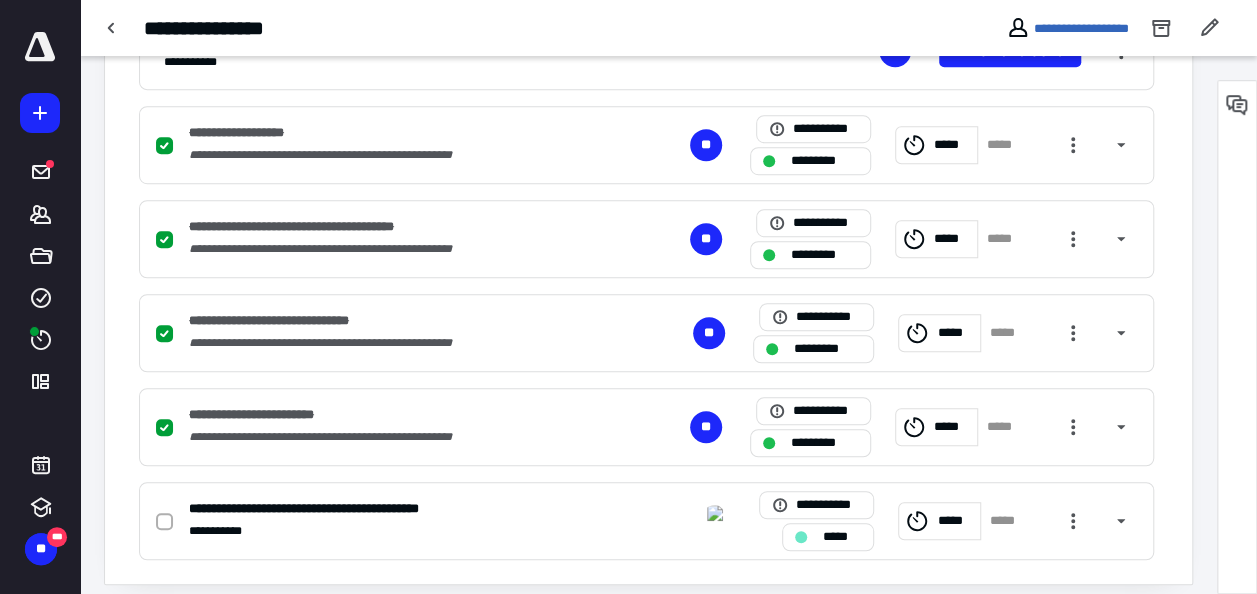 scroll, scrollTop: 580, scrollLeft: 0, axis: vertical 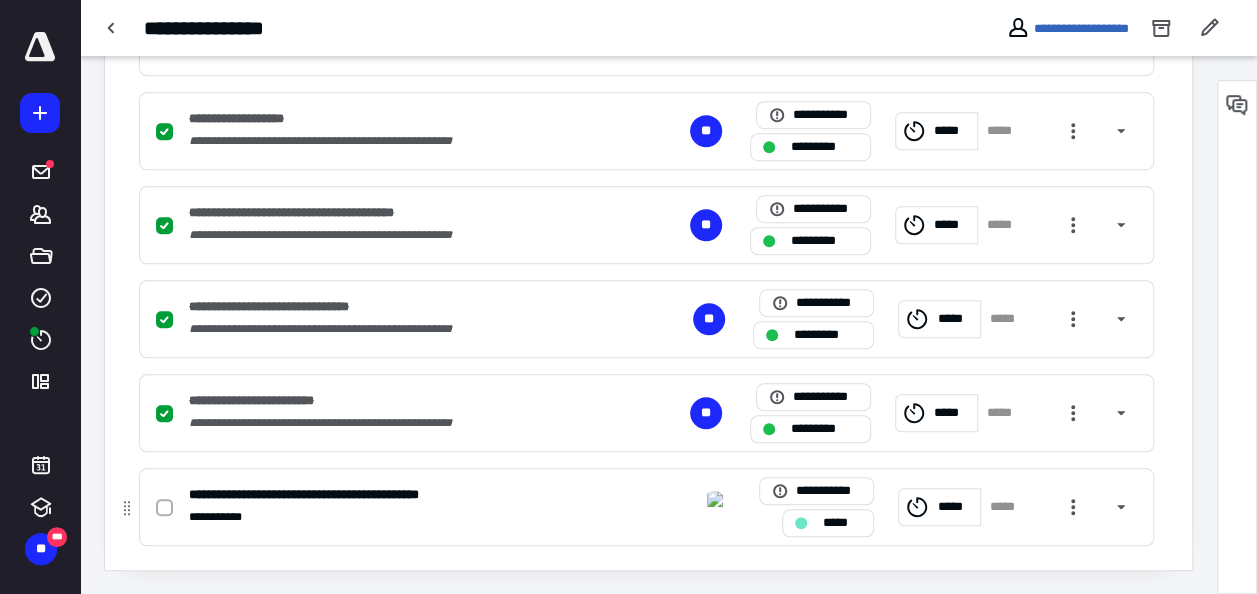 click on "*****" at bounding box center [842, 523] 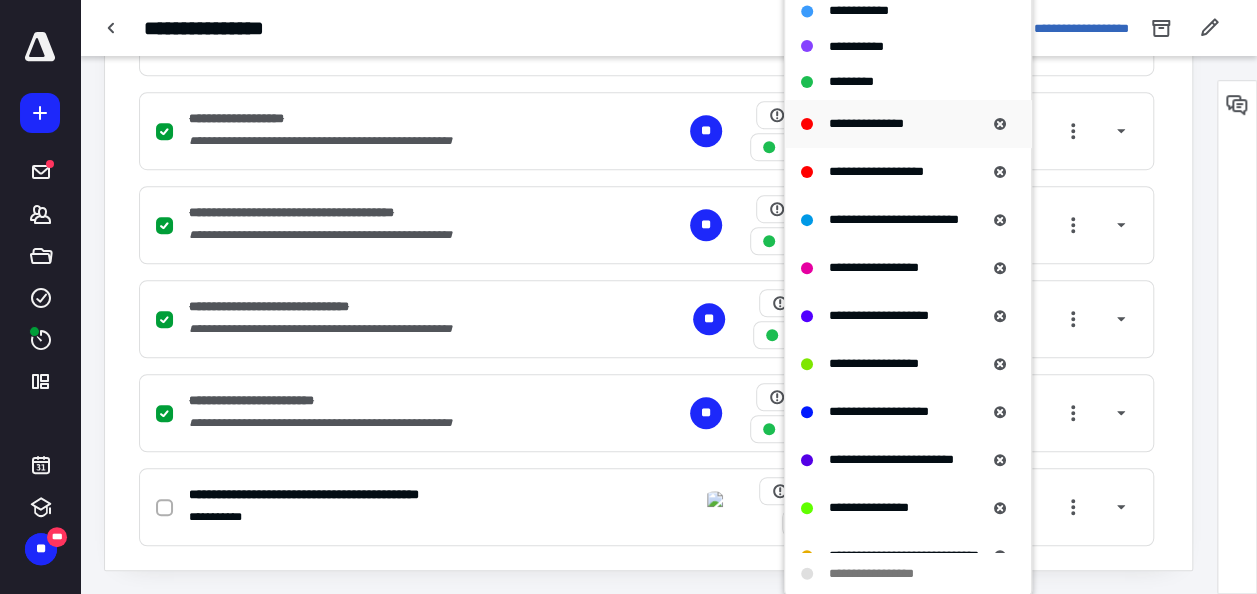 scroll, scrollTop: 266, scrollLeft: 0, axis: vertical 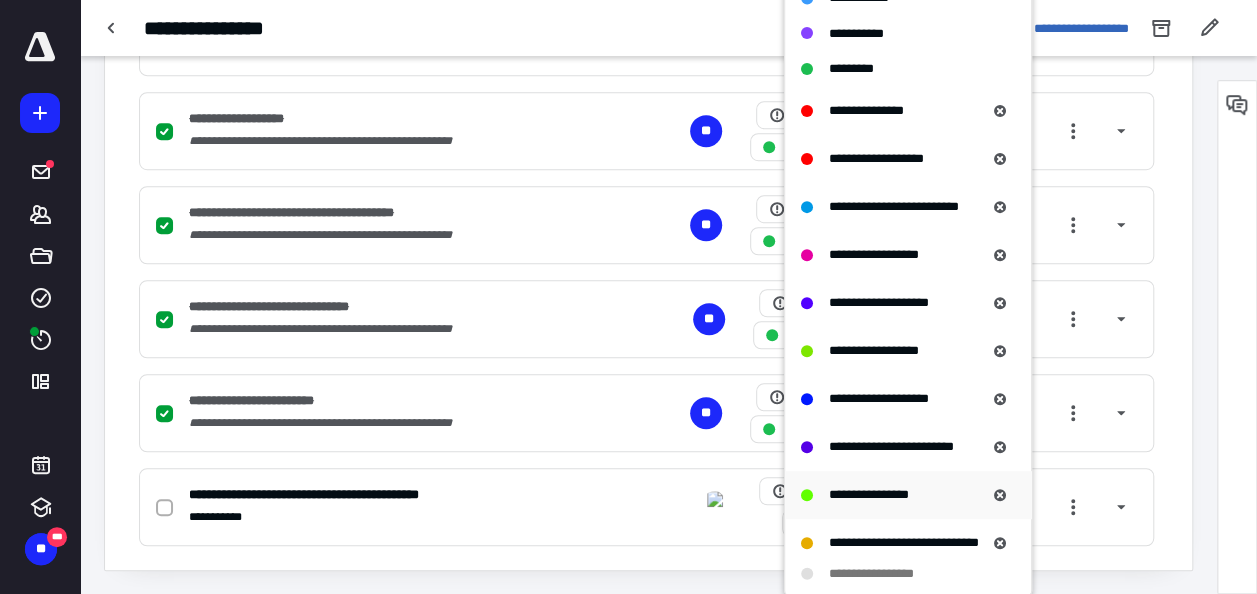 click on "**********" at bounding box center (869, 494) 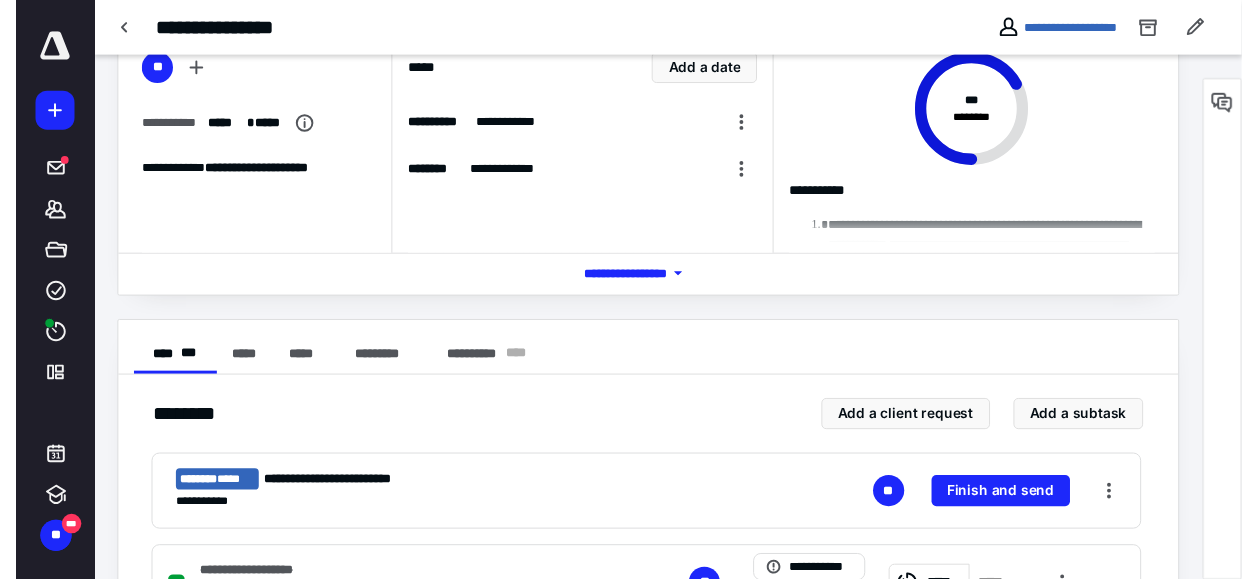 scroll, scrollTop: 0, scrollLeft: 0, axis: both 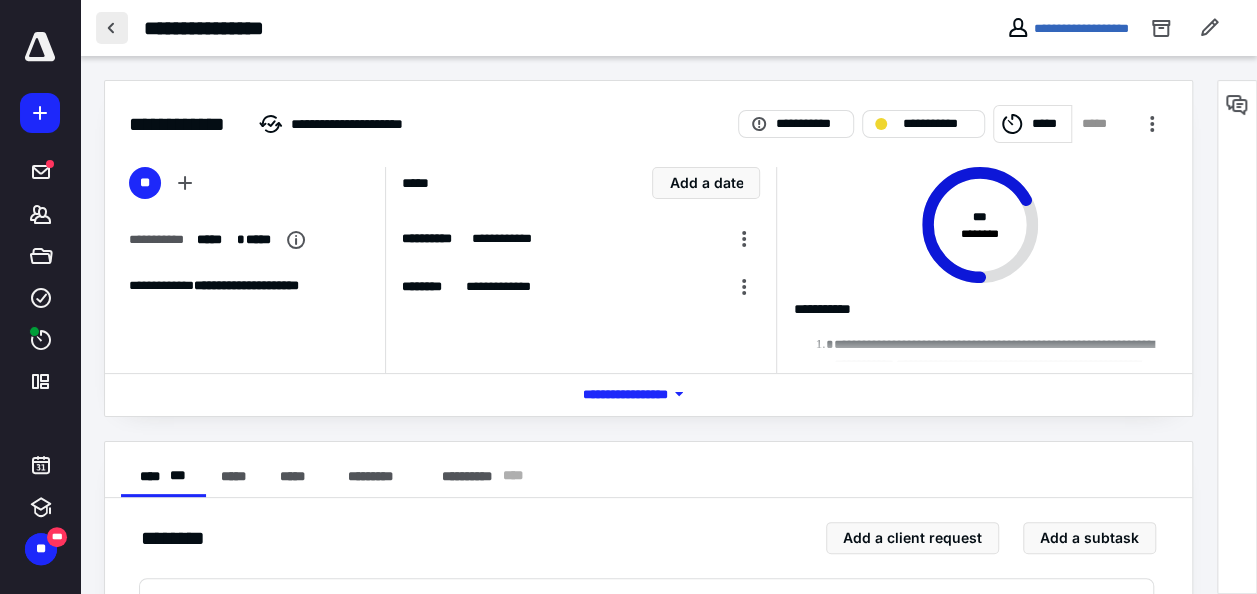 click at bounding box center (112, 28) 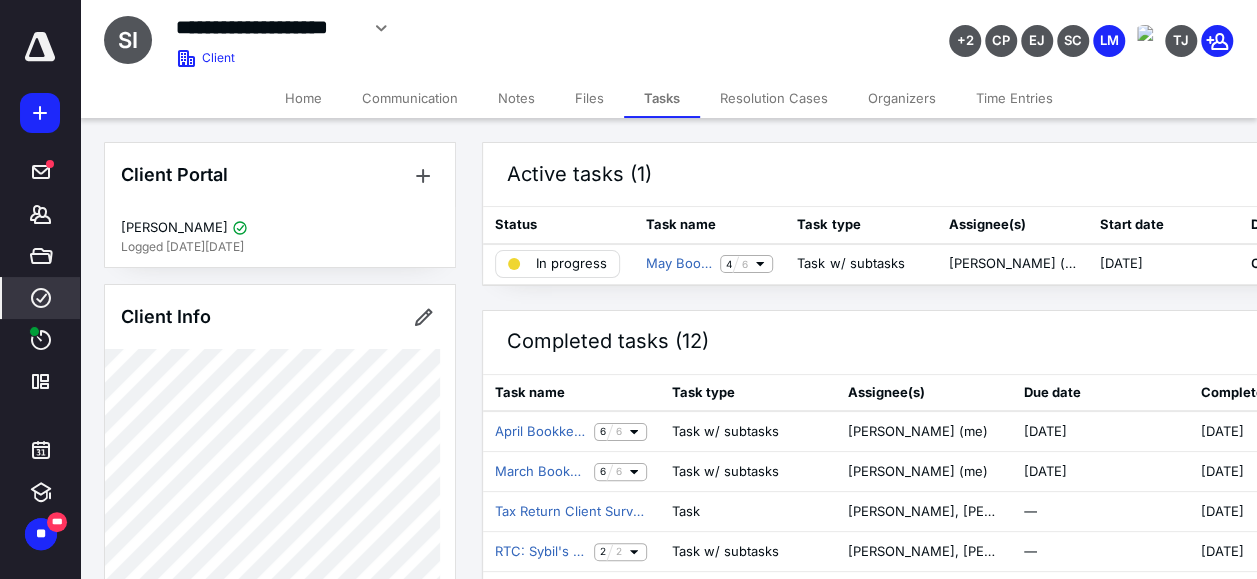 click on "****" at bounding box center (41, 298) 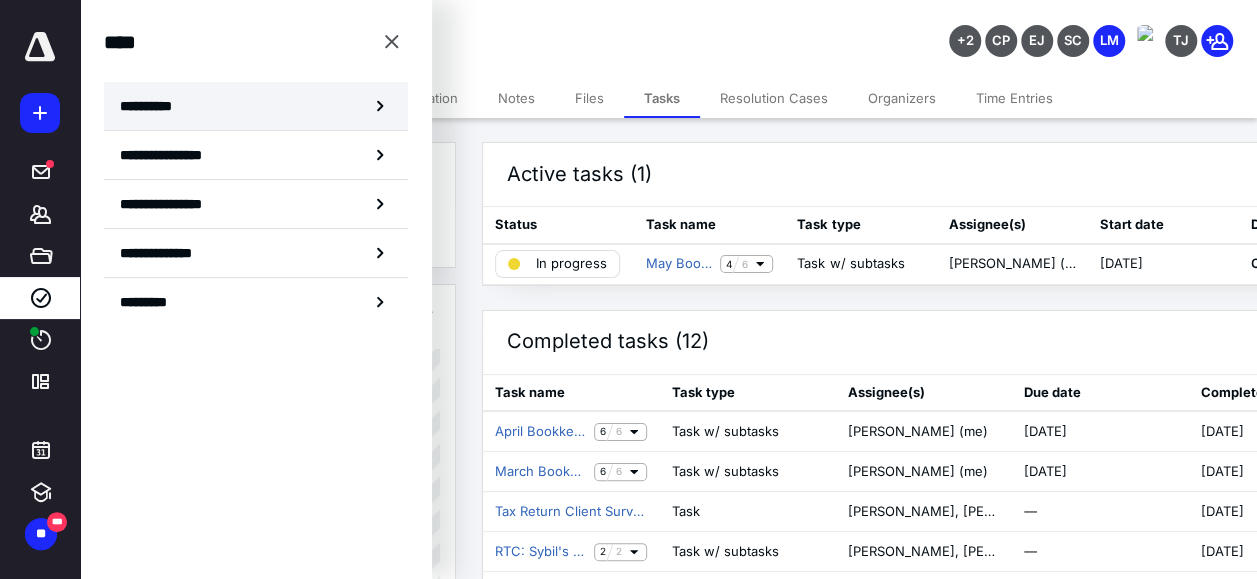 click on "**********" at bounding box center (256, 106) 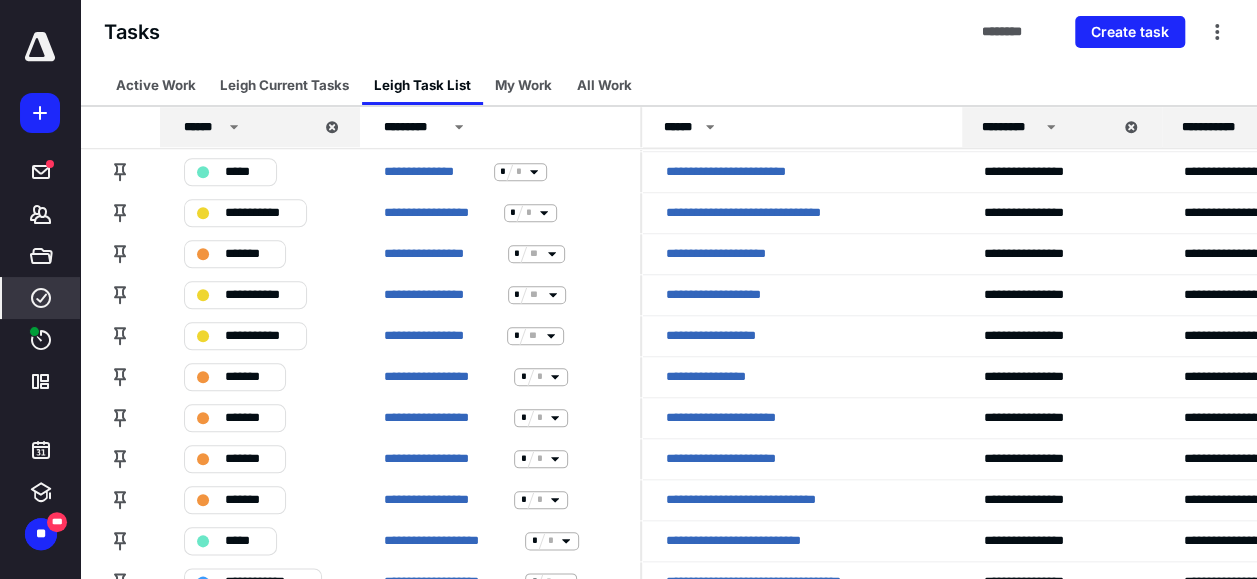 scroll, scrollTop: 866, scrollLeft: 0, axis: vertical 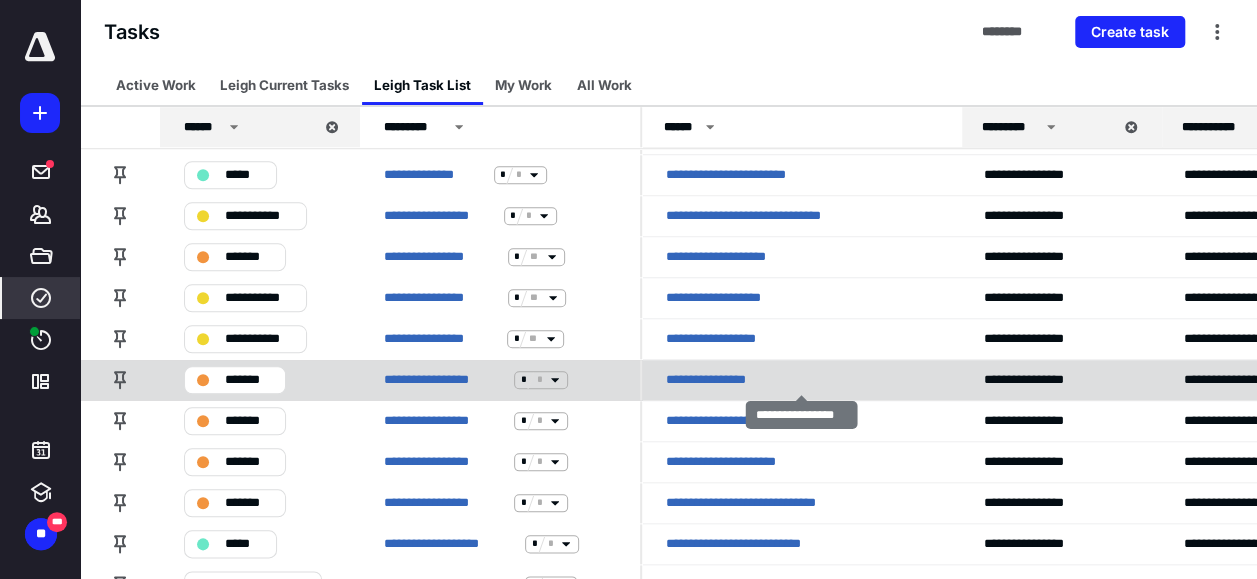 click on "**********" at bounding box center [715, 380] 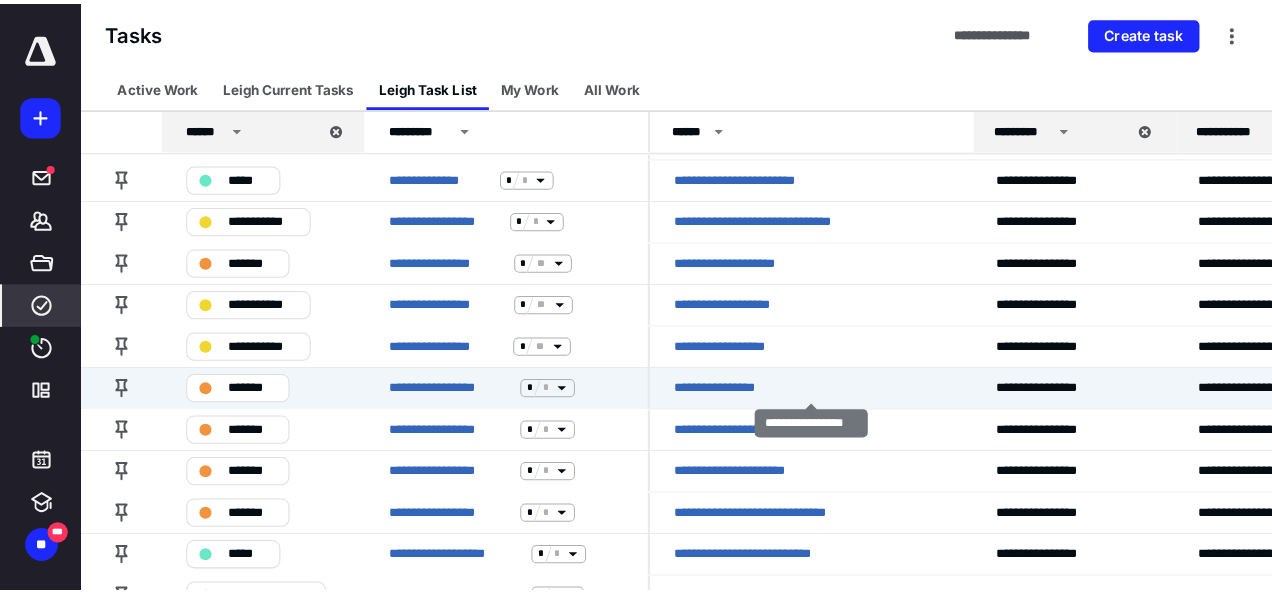 scroll, scrollTop: 0, scrollLeft: 0, axis: both 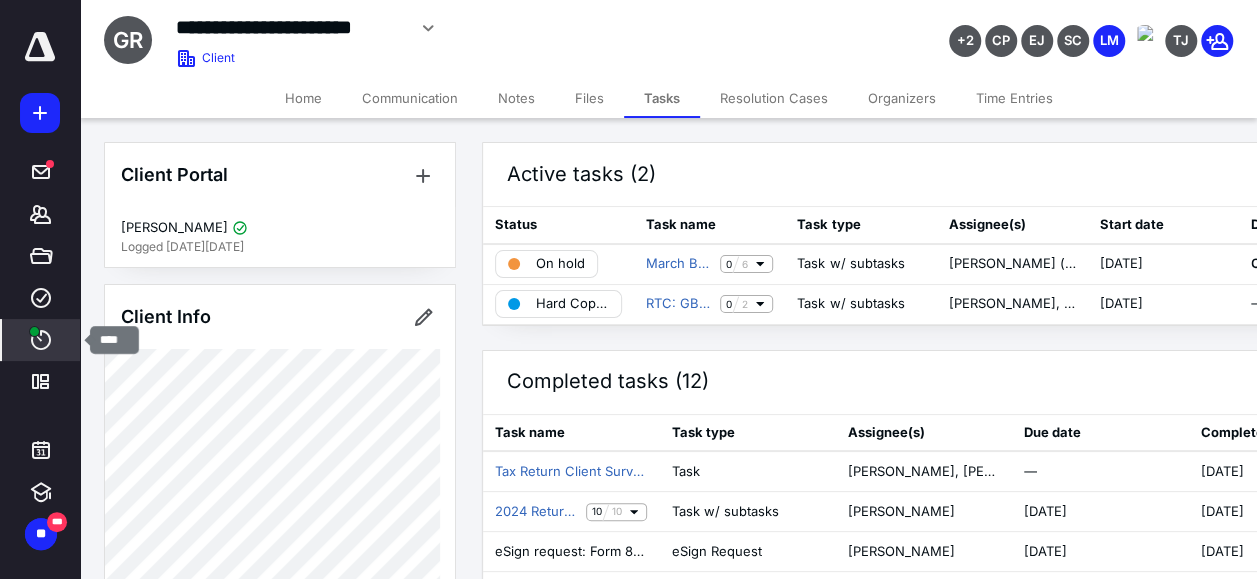 click 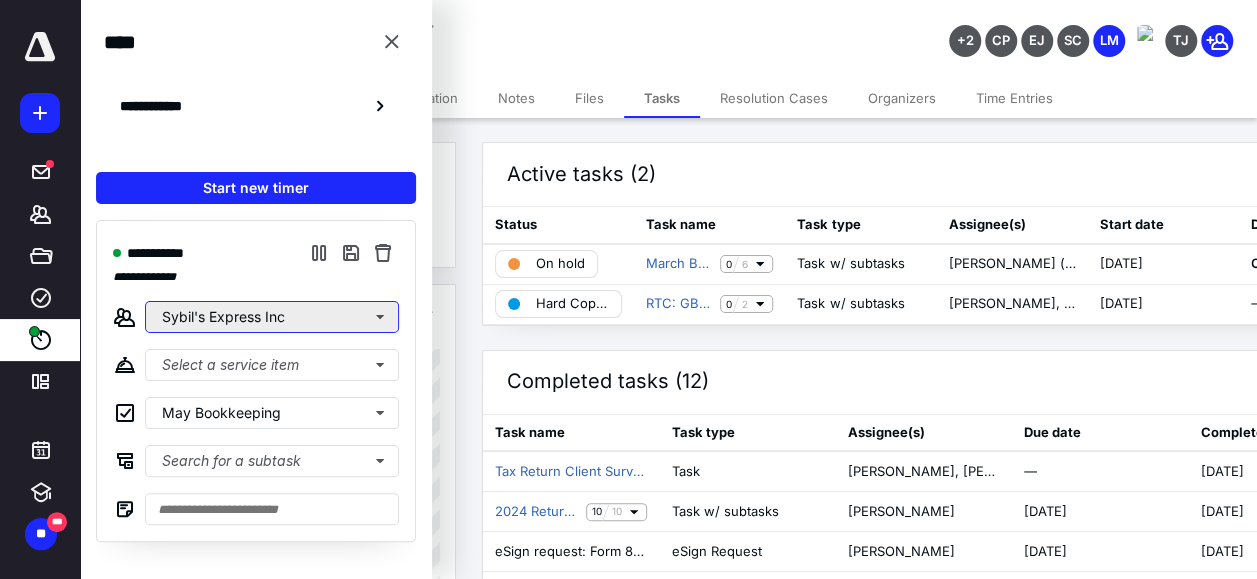 click on "Sybil's Express Inc" at bounding box center [272, 317] 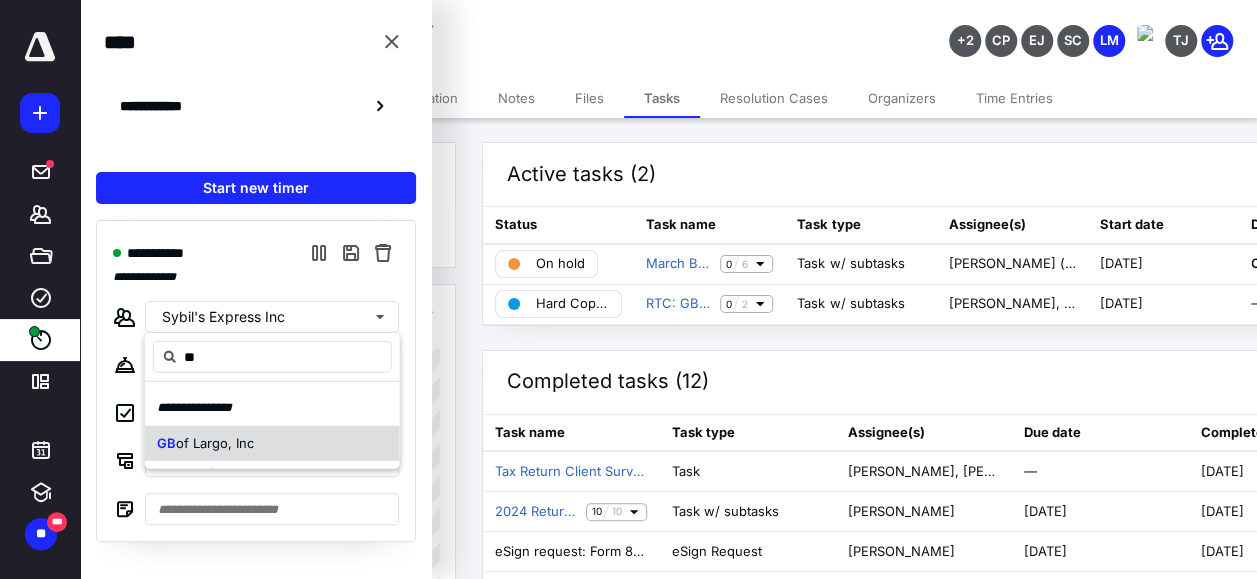 click on "of Largo, Inc" at bounding box center [215, 442] 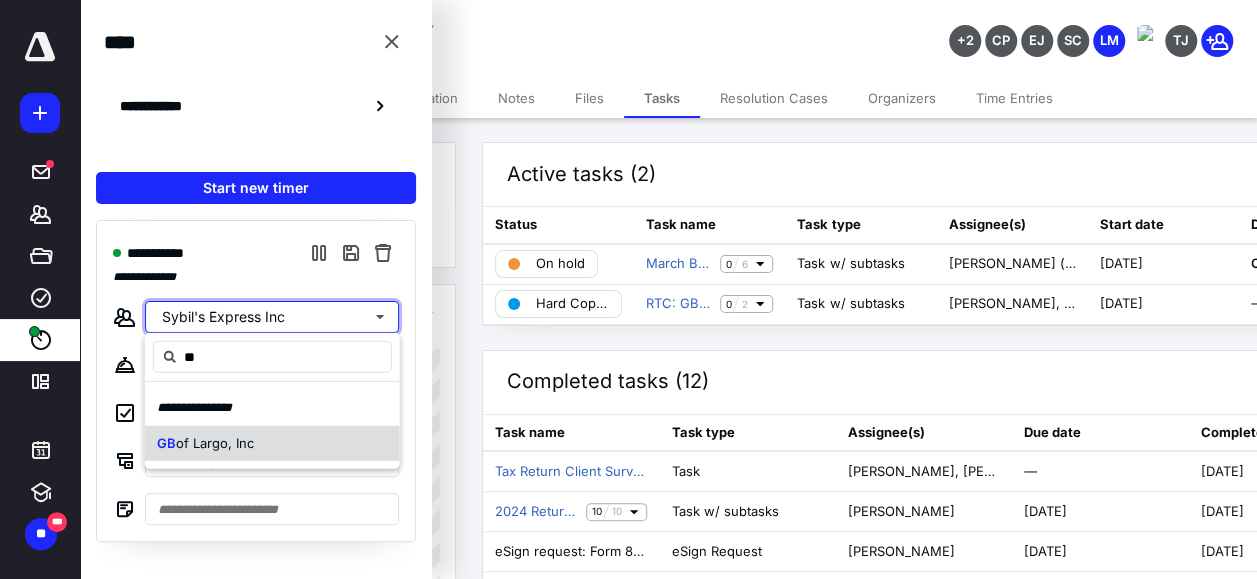 type 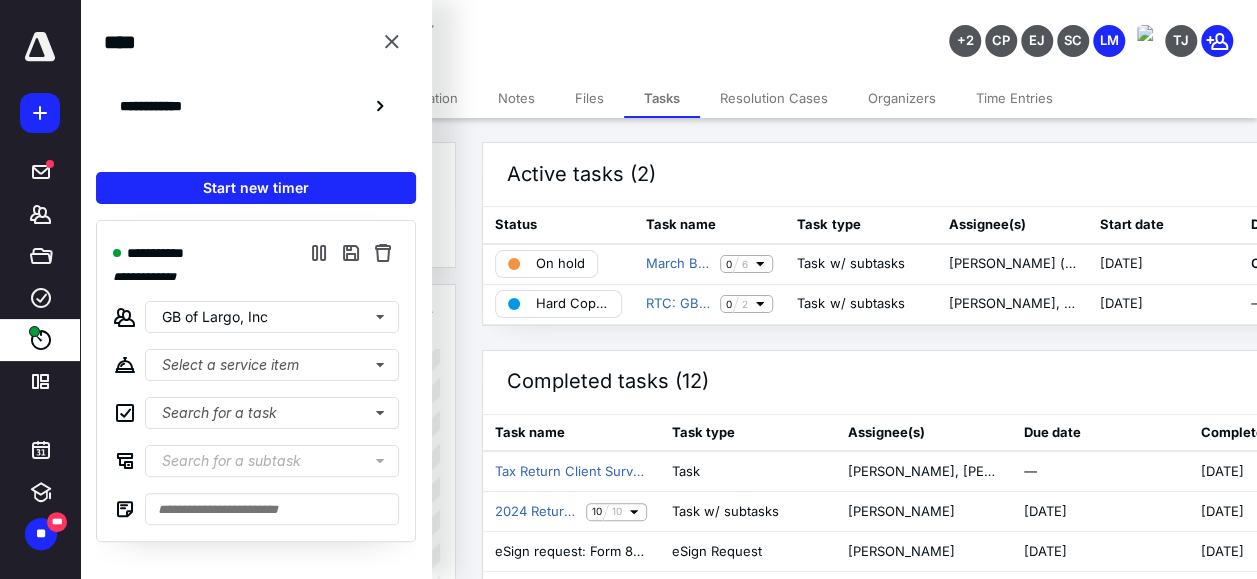 click on "**********" at bounding box center (477, 25) 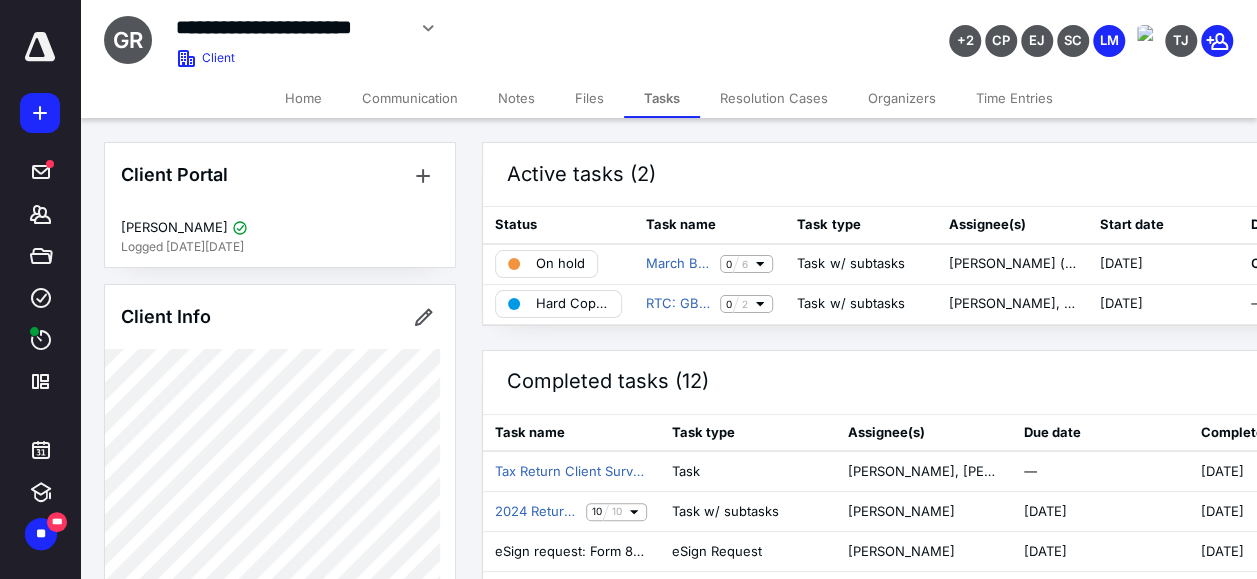 click on "Files" at bounding box center (589, 98) 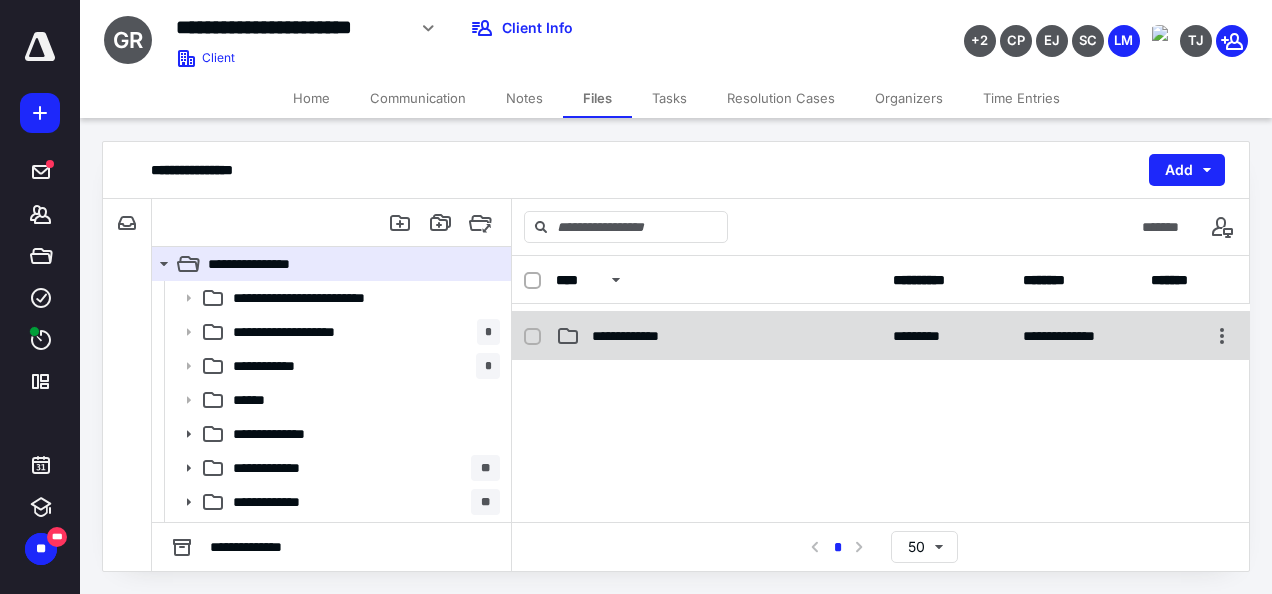 scroll, scrollTop: 333, scrollLeft: 0, axis: vertical 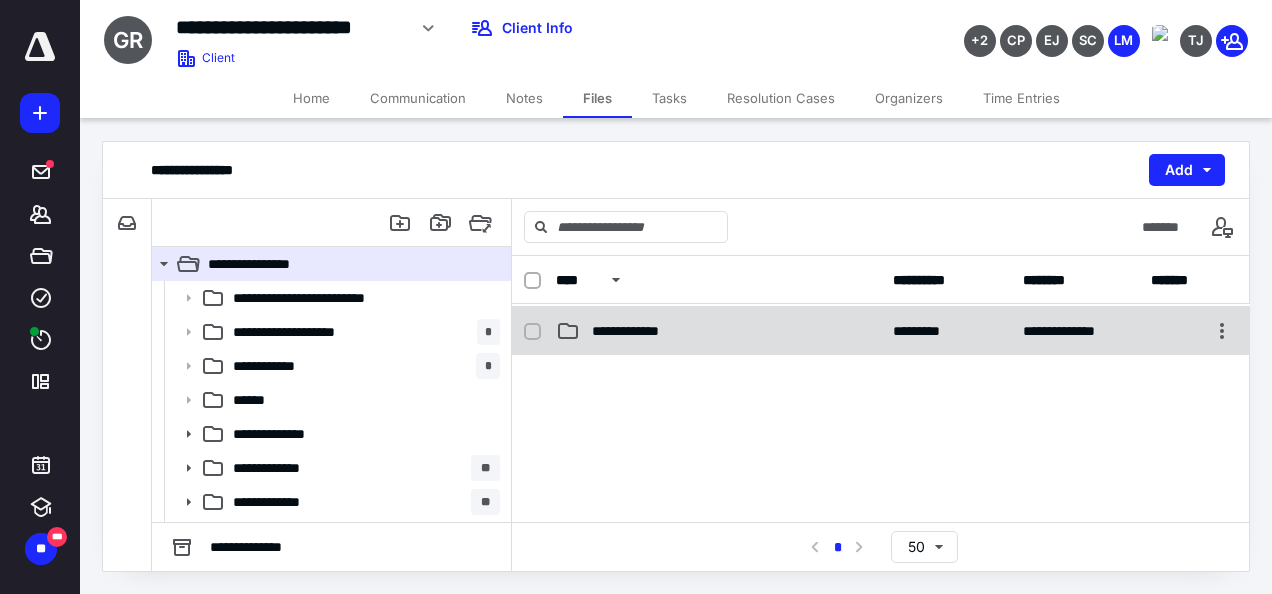 click on "**********" at bounding box center [718, 331] 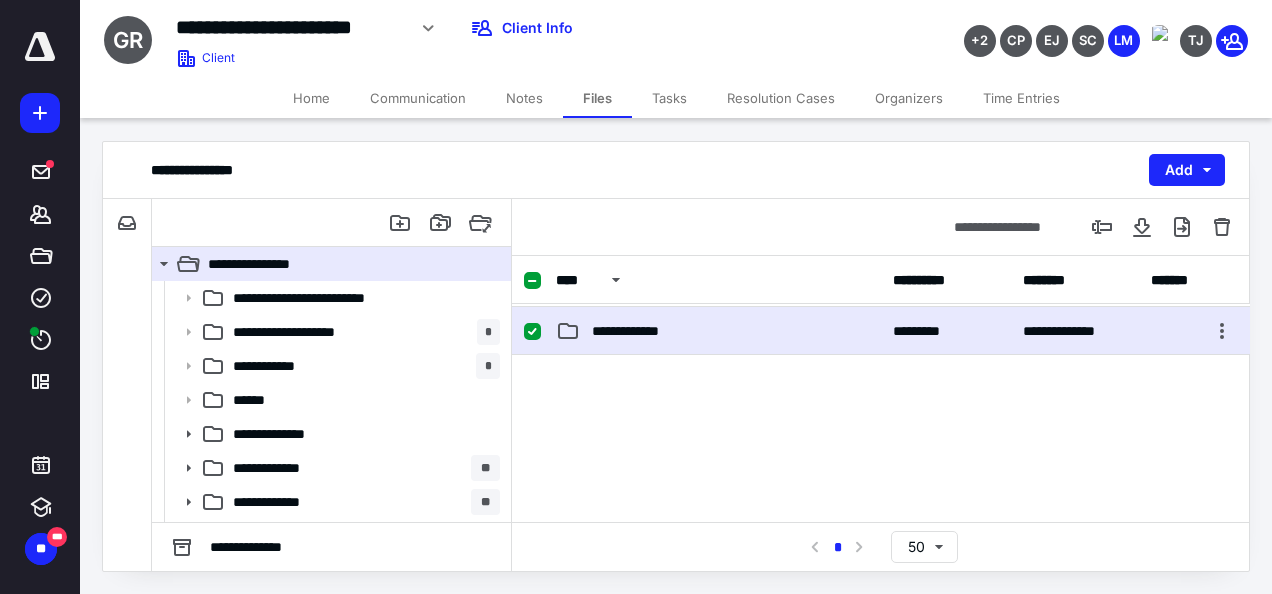 click on "**********" at bounding box center (718, 331) 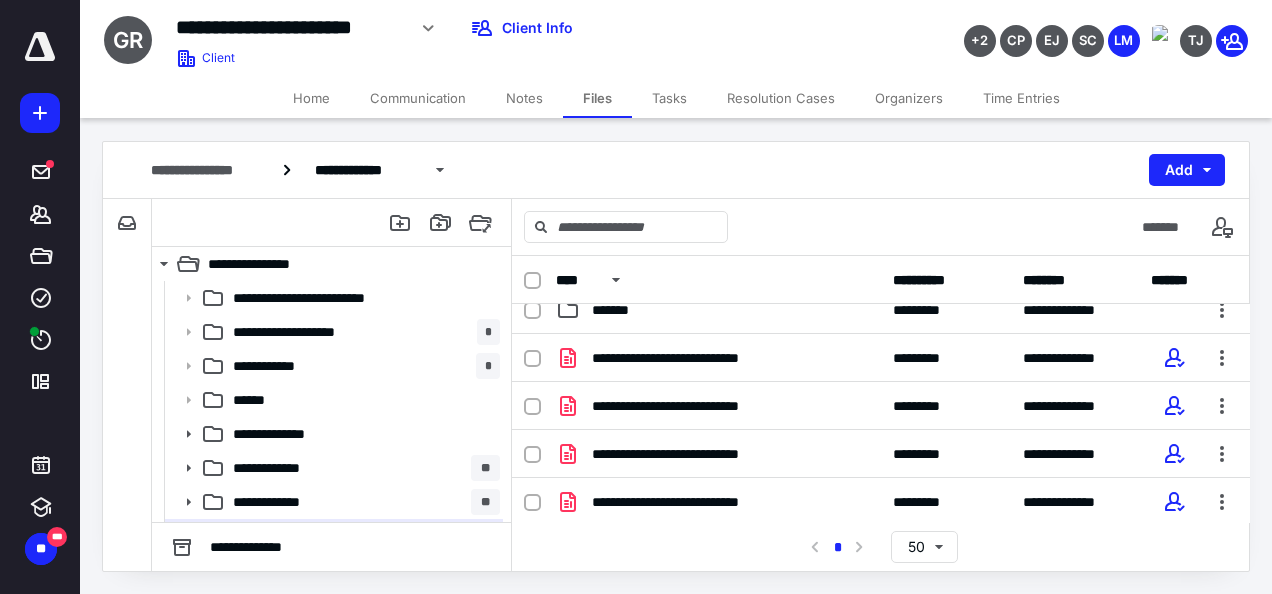 scroll, scrollTop: 0, scrollLeft: 0, axis: both 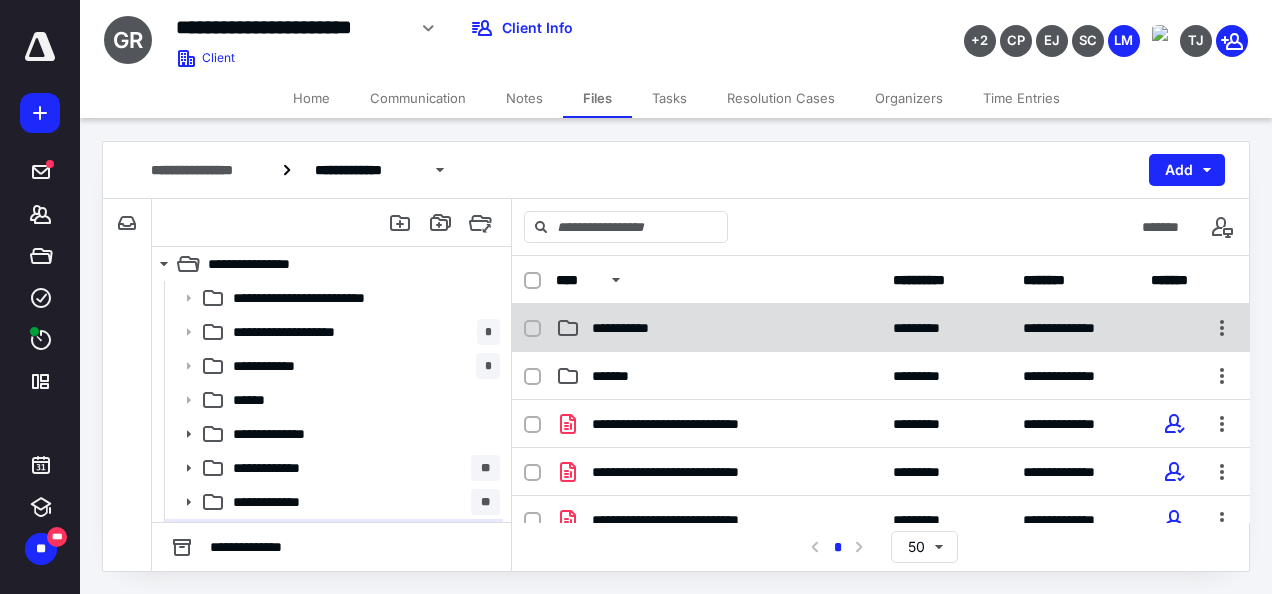 click on "**********" at bounding box center (718, 328) 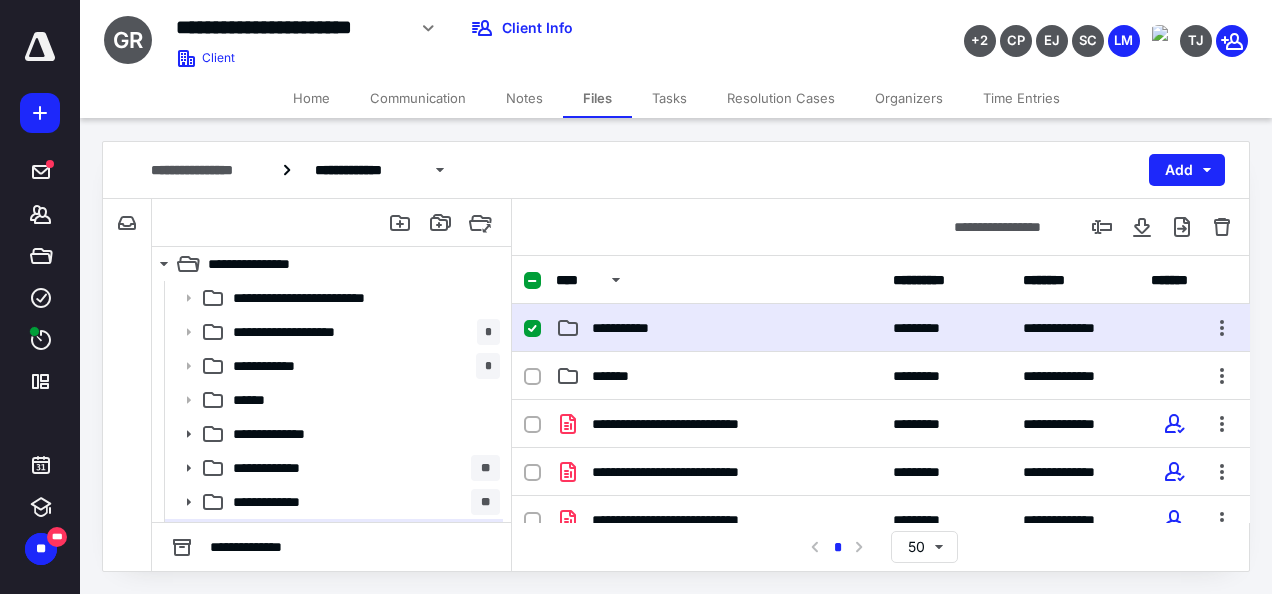 click on "**********" at bounding box center [718, 328] 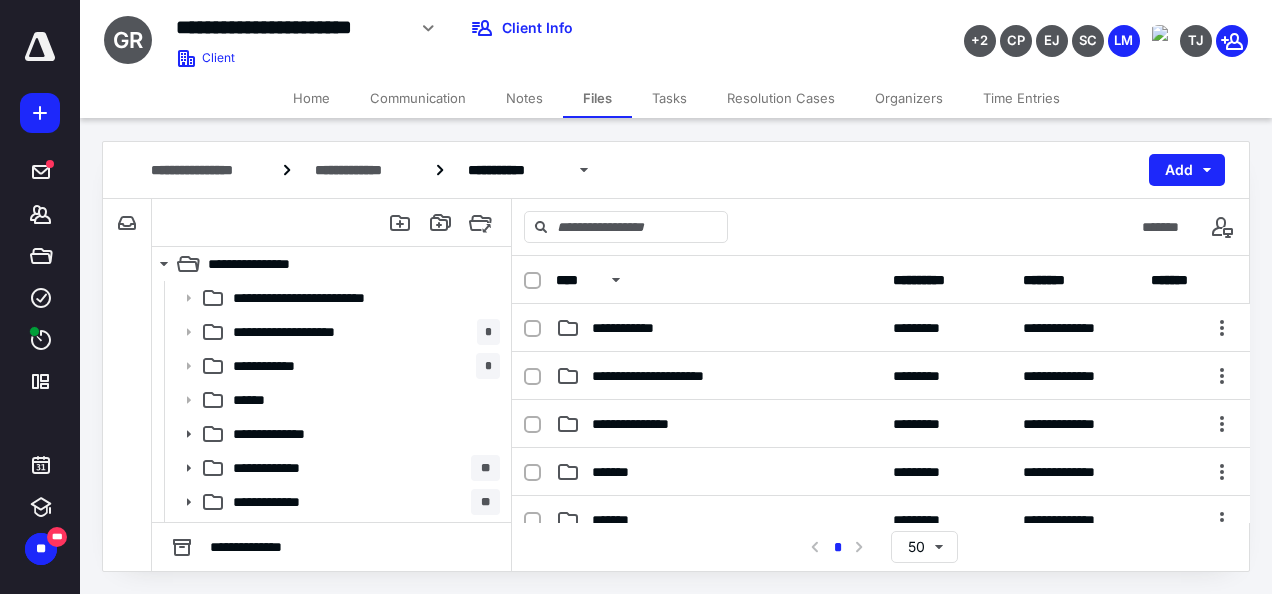 click on "**********" at bounding box center [718, 328] 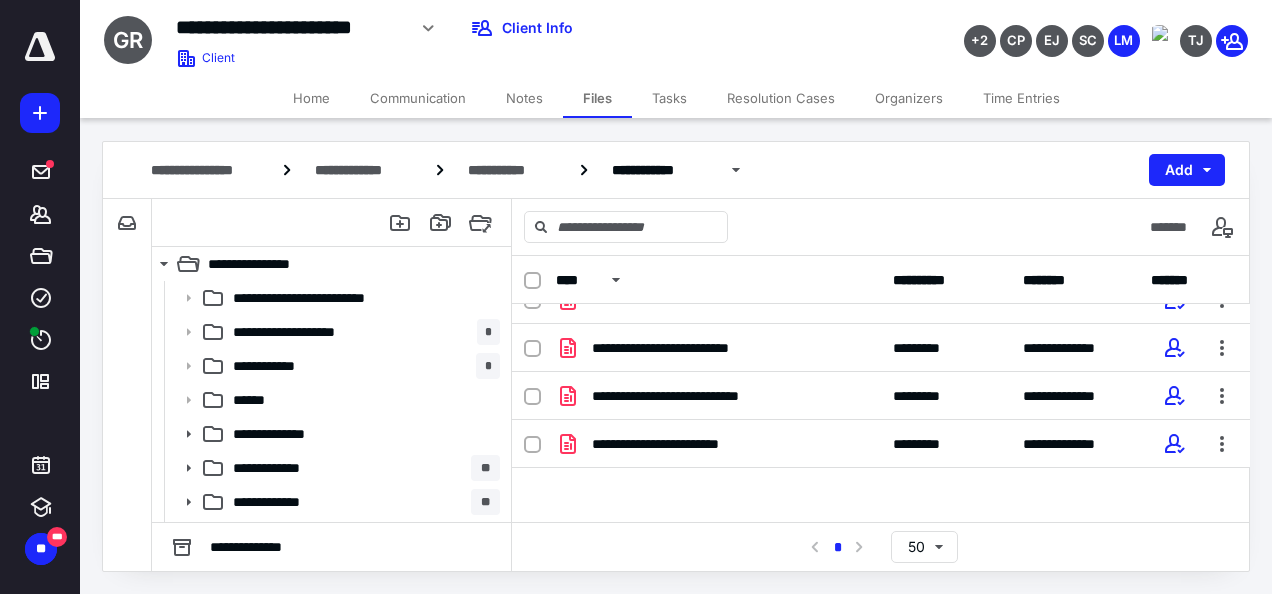 scroll, scrollTop: 0, scrollLeft: 0, axis: both 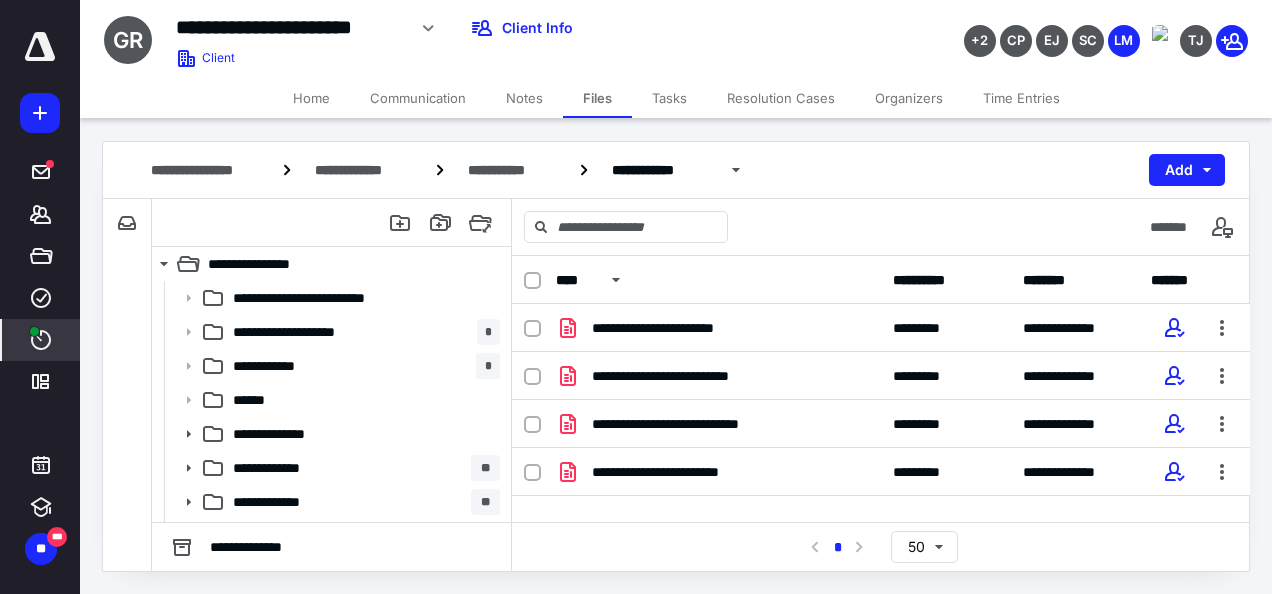 click on "****" at bounding box center (41, 340) 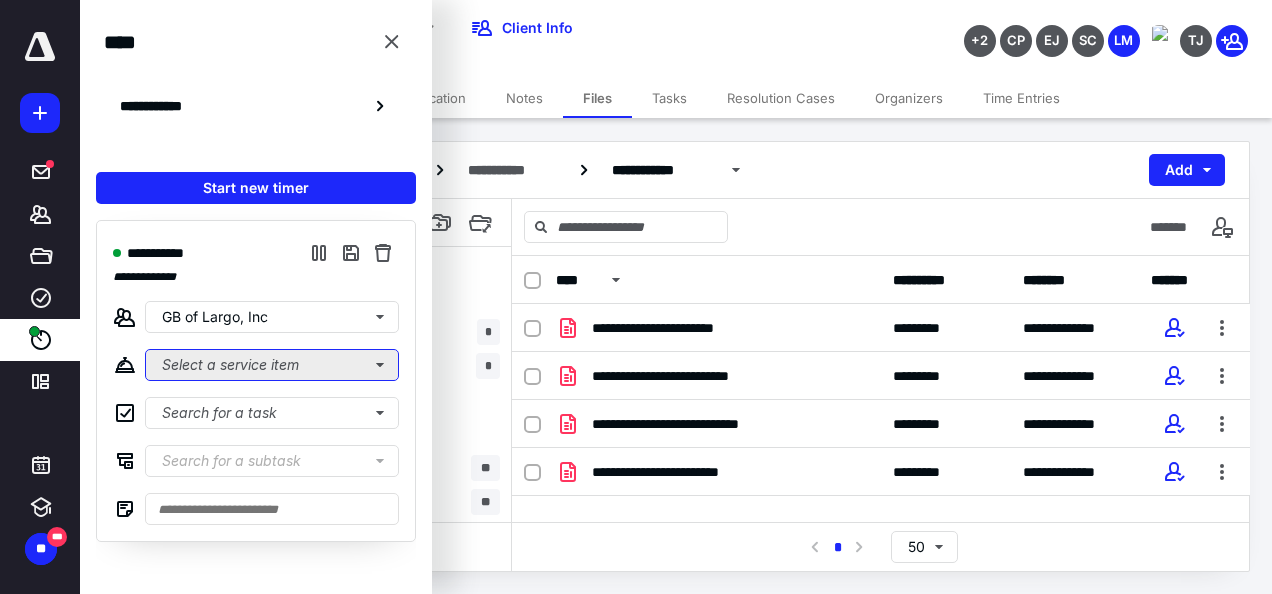click on "Select a service item" at bounding box center [272, 365] 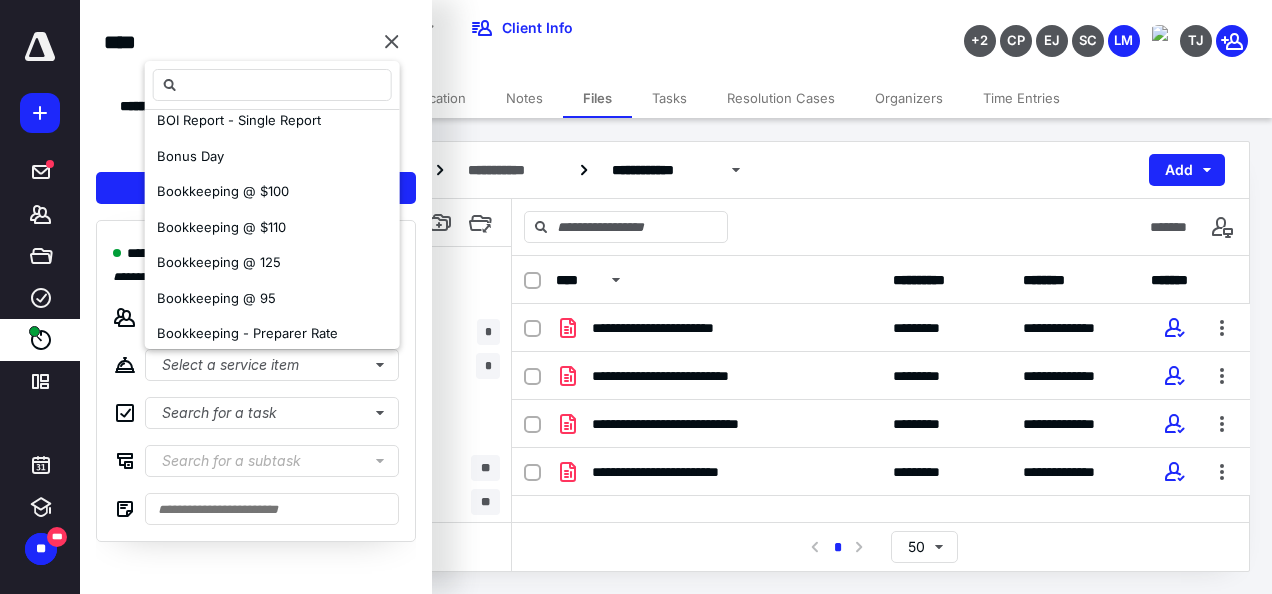 scroll, scrollTop: 400, scrollLeft: 0, axis: vertical 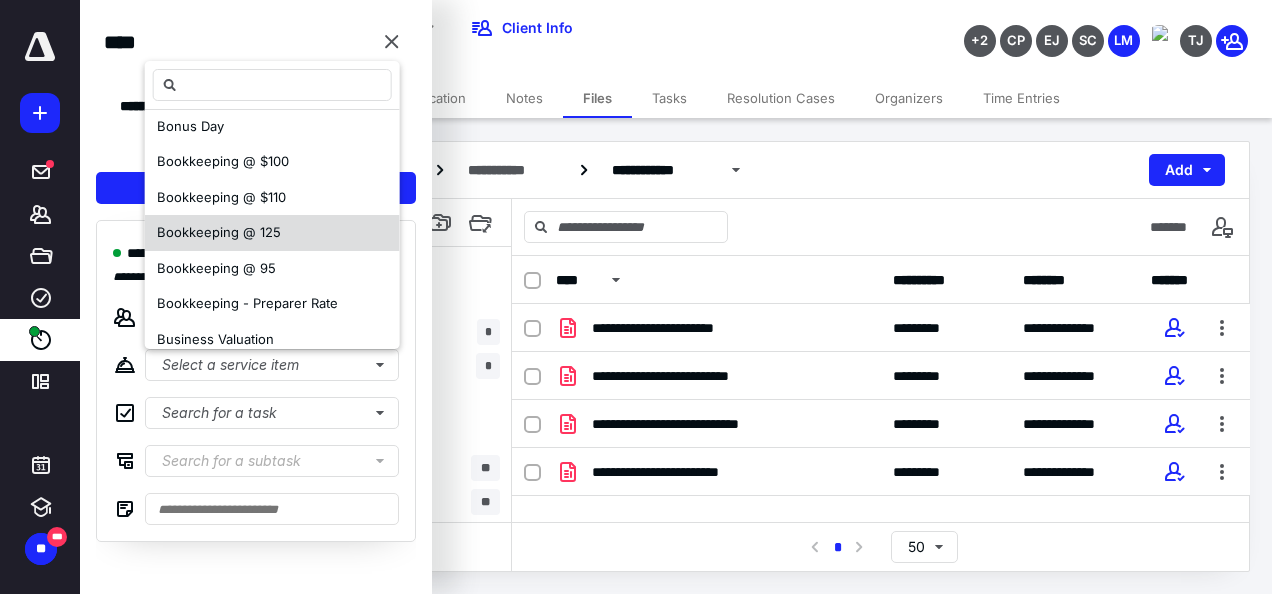 click on "Bookkeeping @ 125" at bounding box center [272, 233] 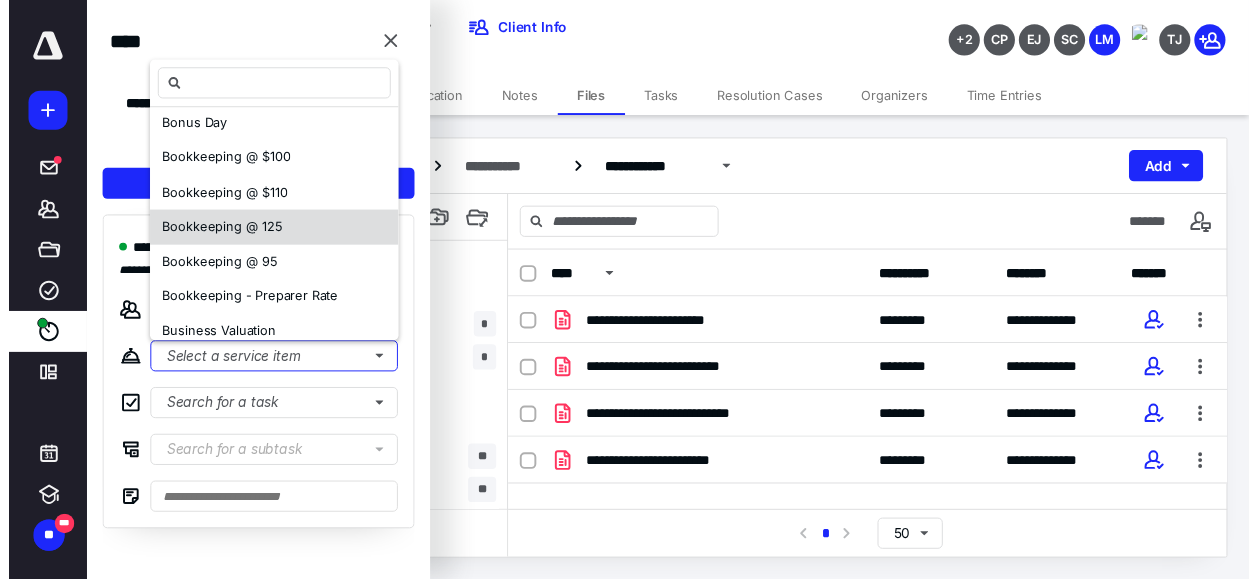 scroll, scrollTop: 0, scrollLeft: 0, axis: both 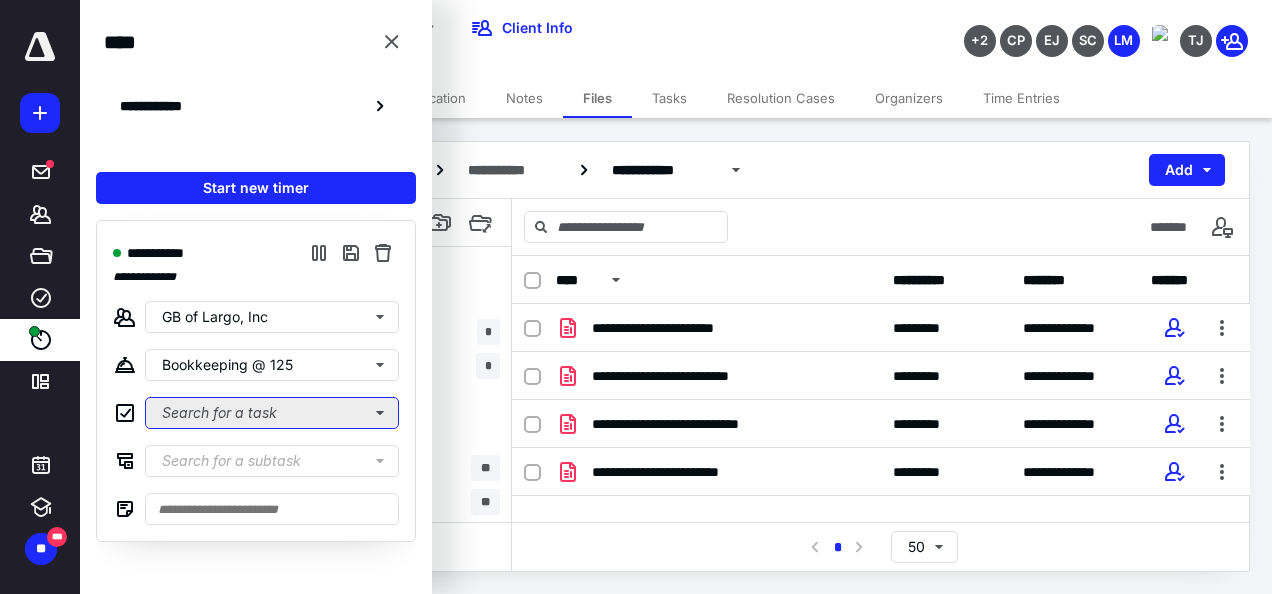 click on "Search for a task" at bounding box center [272, 413] 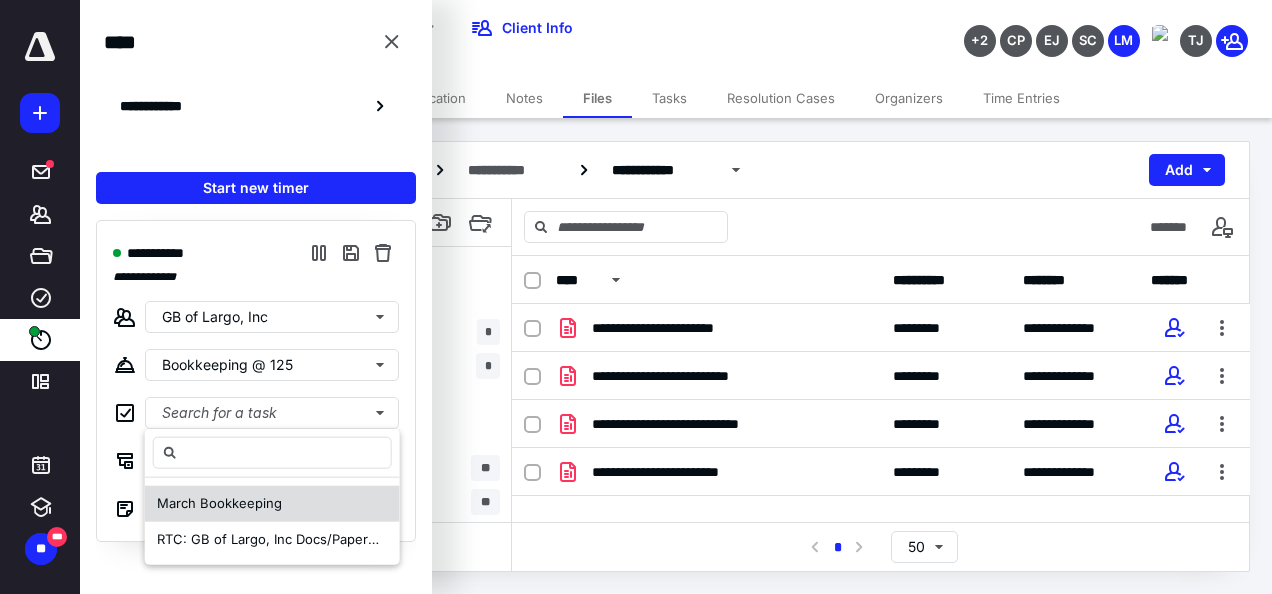 click on "March Bookkeeping" at bounding box center [272, 504] 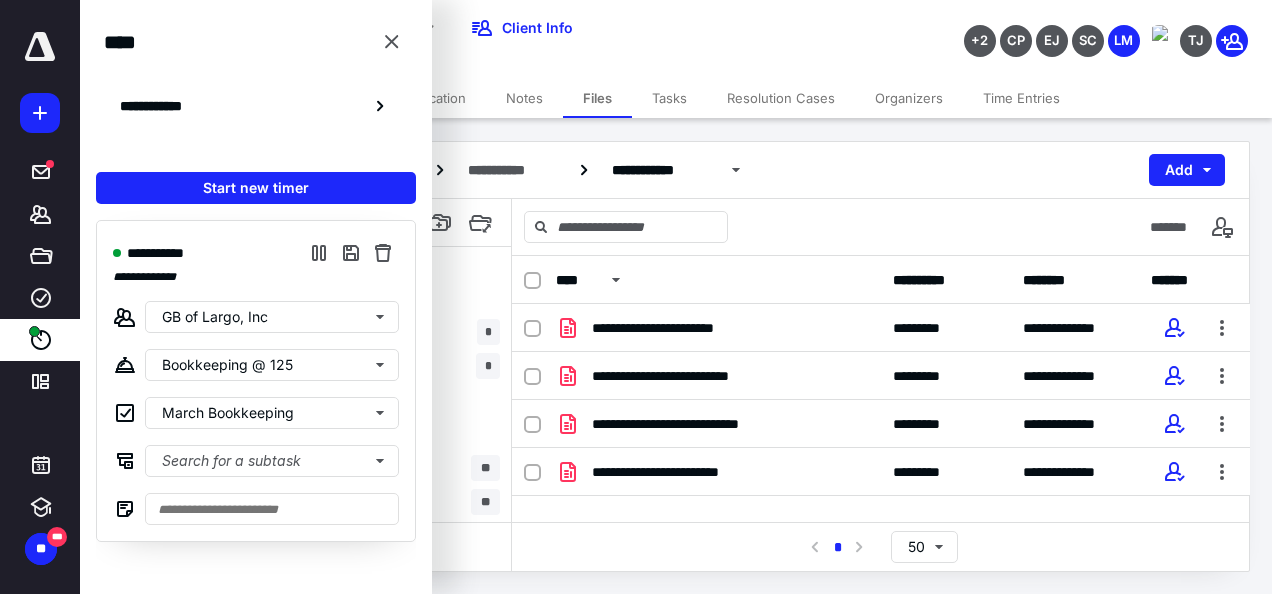 click on "**********" at bounding box center (256, 381) 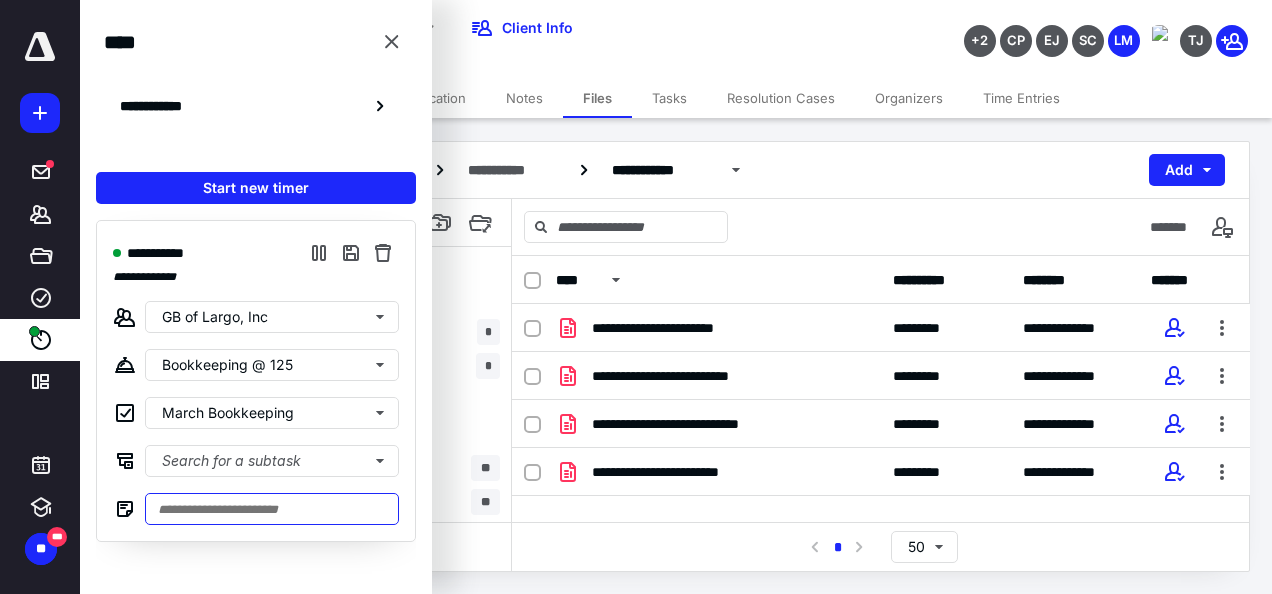 click at bounding box center (272, 509) 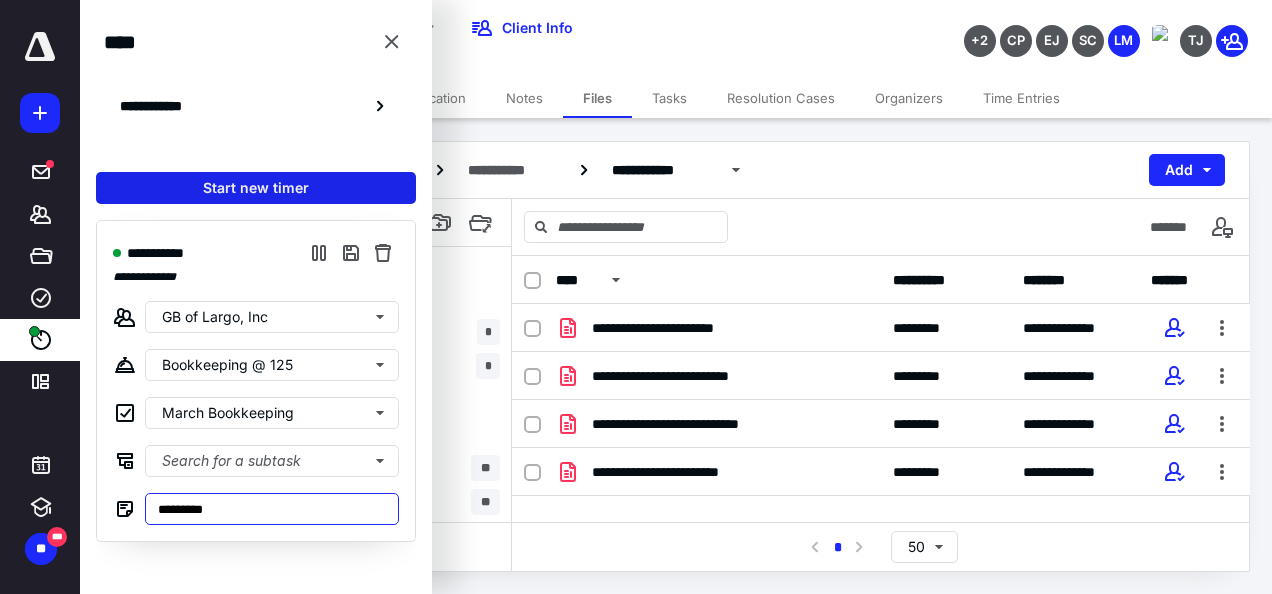 type on "*********" 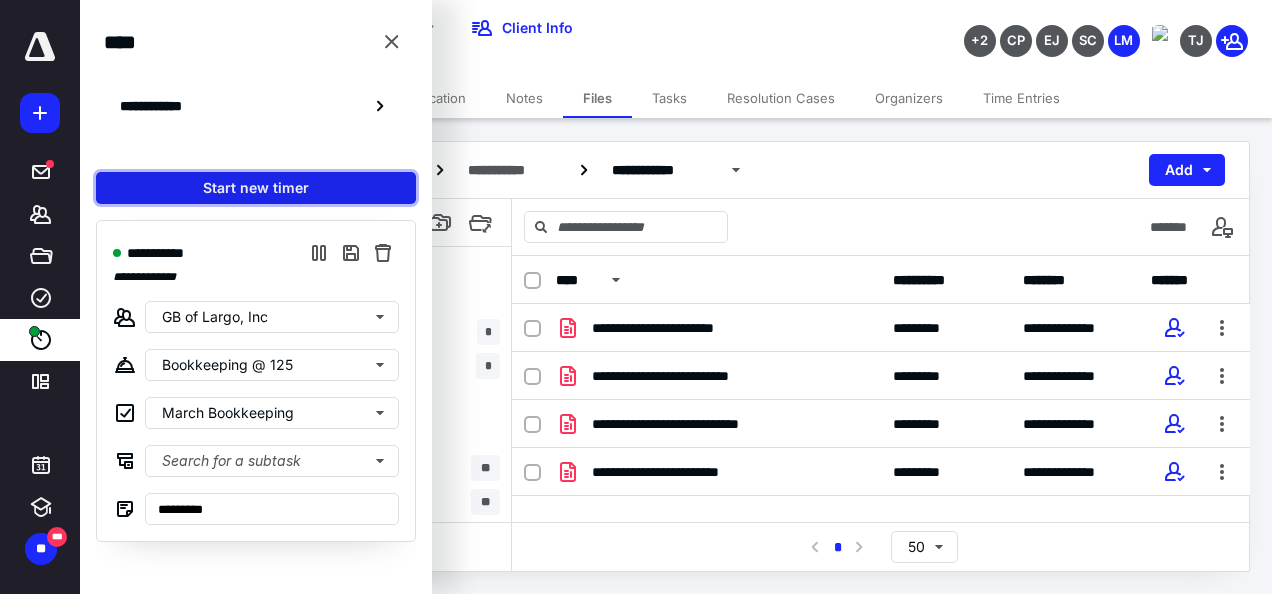 click on "Start new timer" at bounding box center [256, 188] 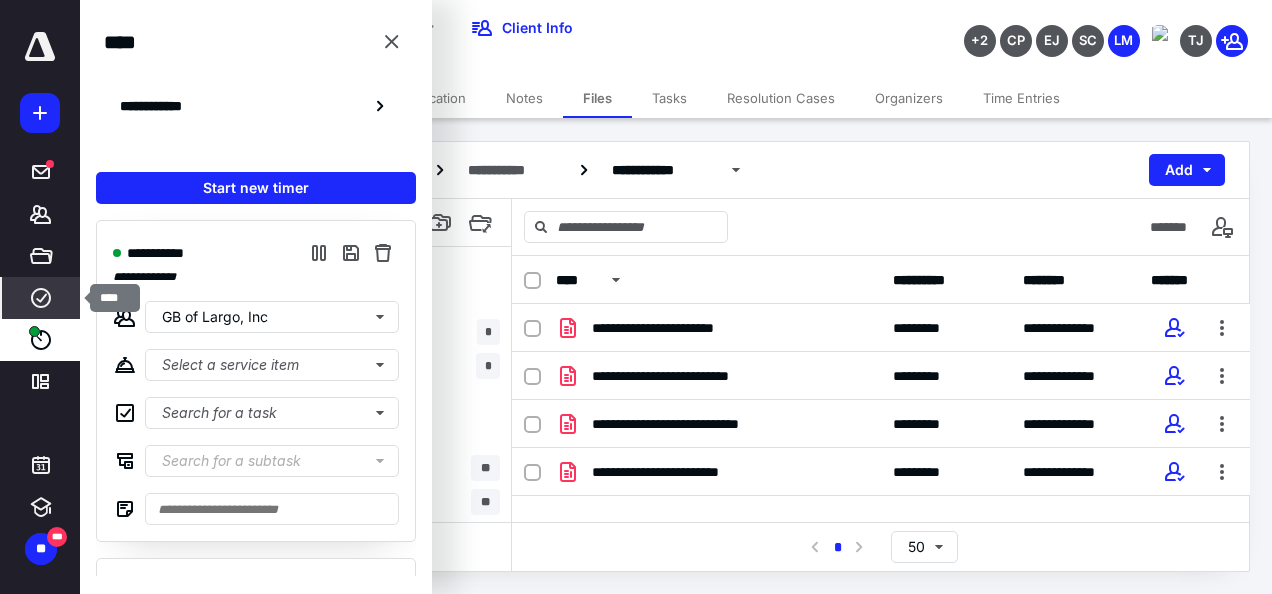 click on "****" at bounding box center [41, 298] 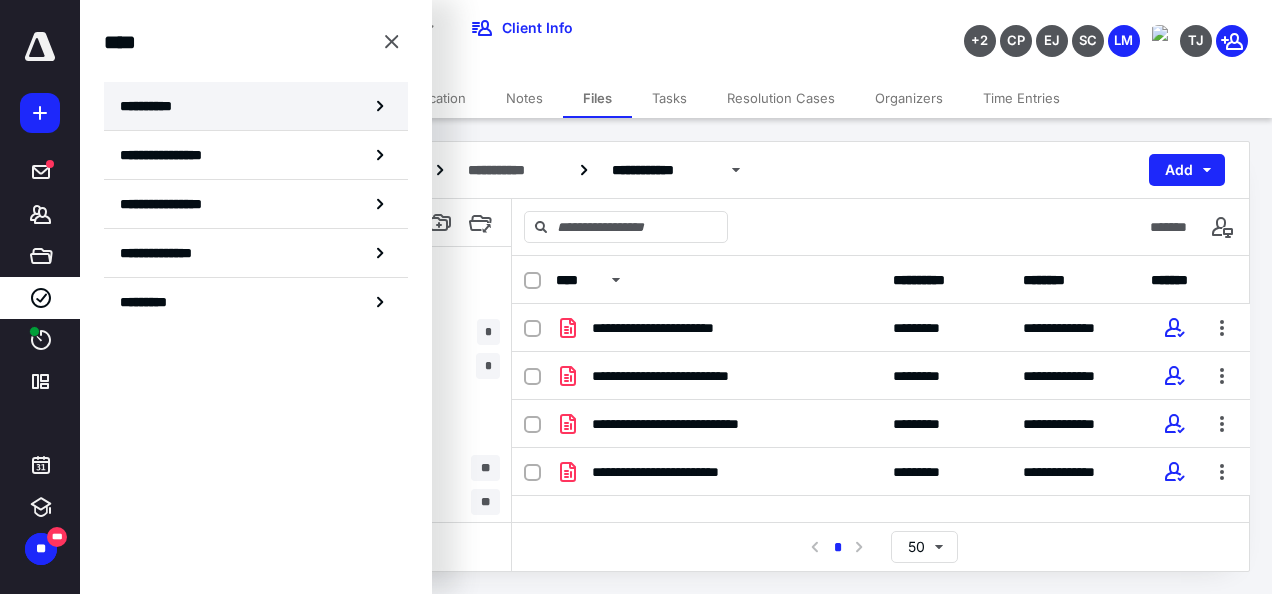 click on "**********" at bounding box center (153, 106) 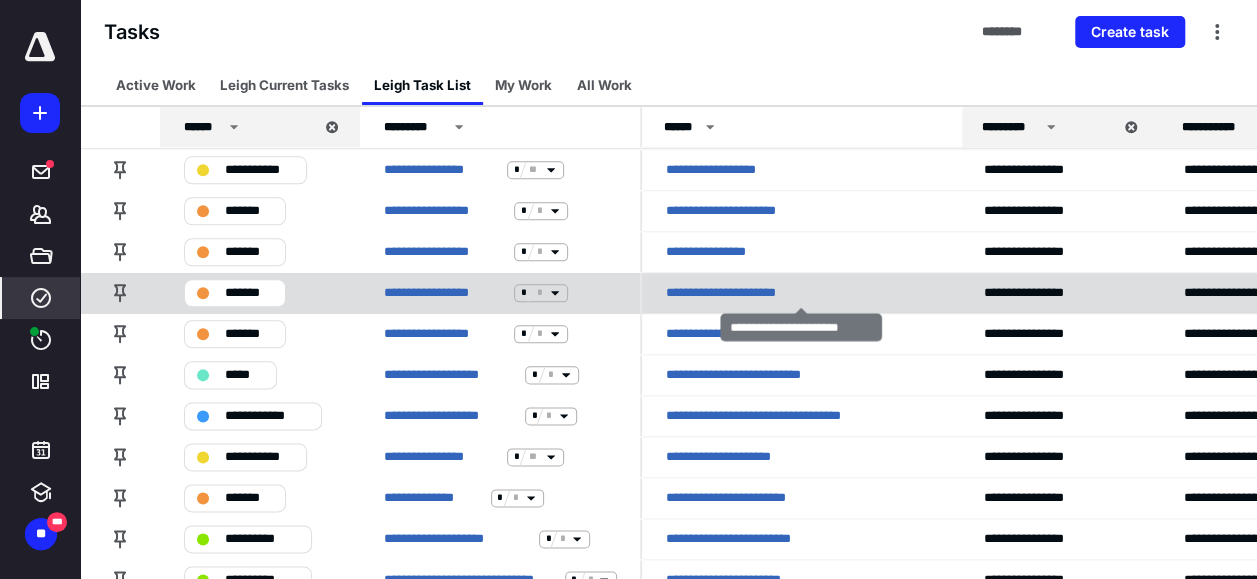 scroll, scrollTop: 1066, scrollLeft: 0, axis: vertical 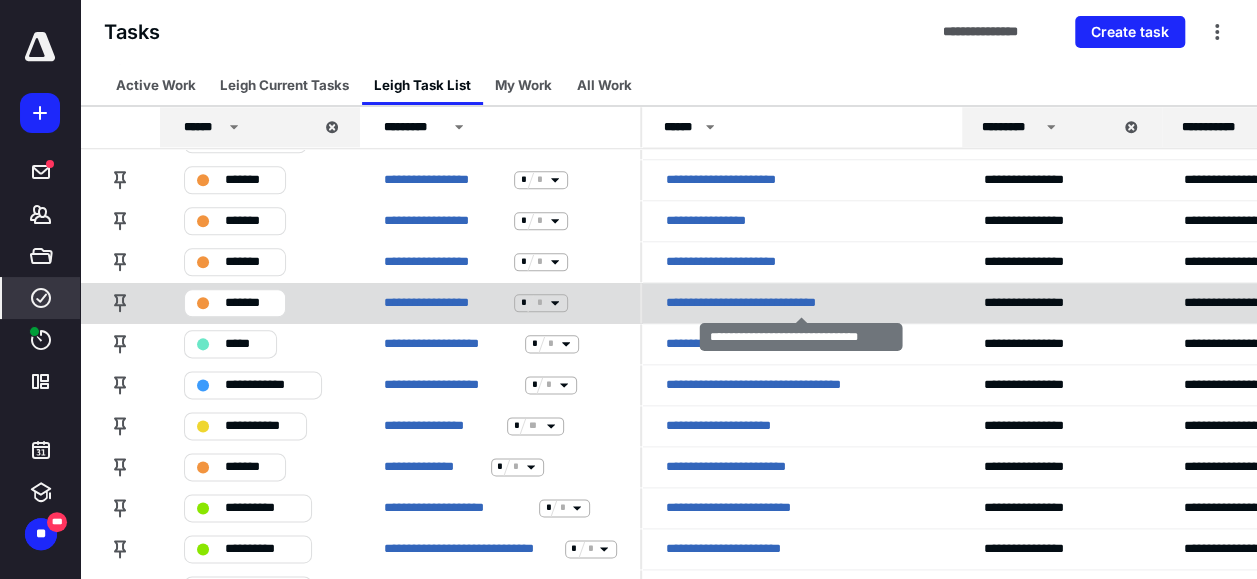 click on "**********" at bounding box center (764, 303) 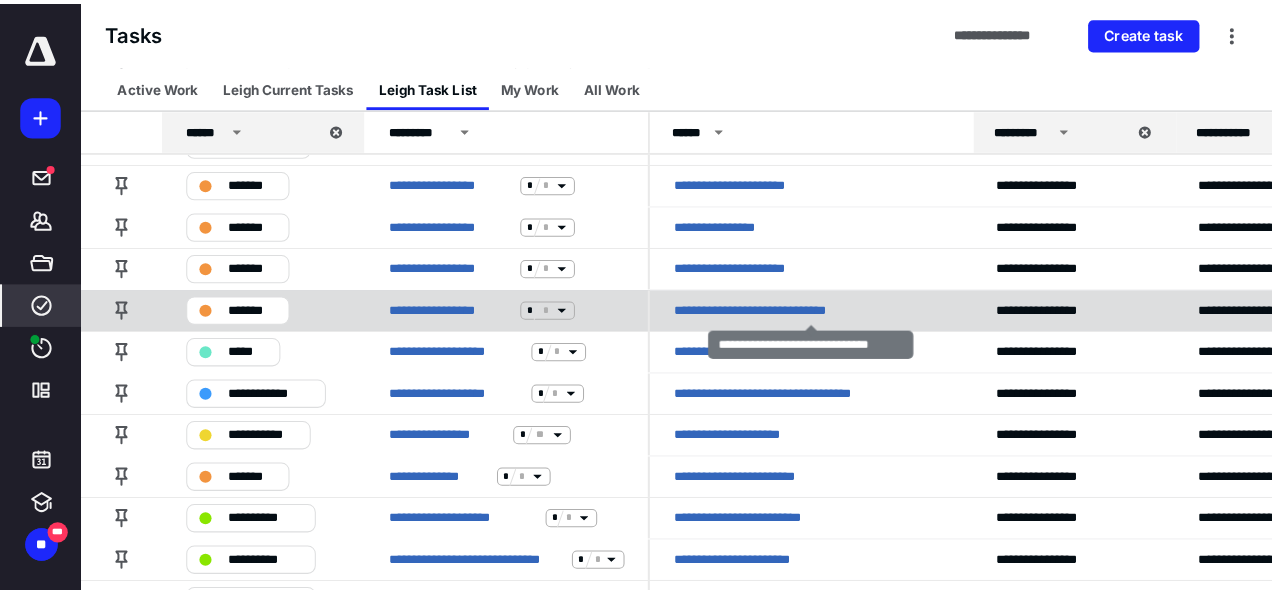 scroll, scrollTop: 0, scrollLeft: 0, axis: both 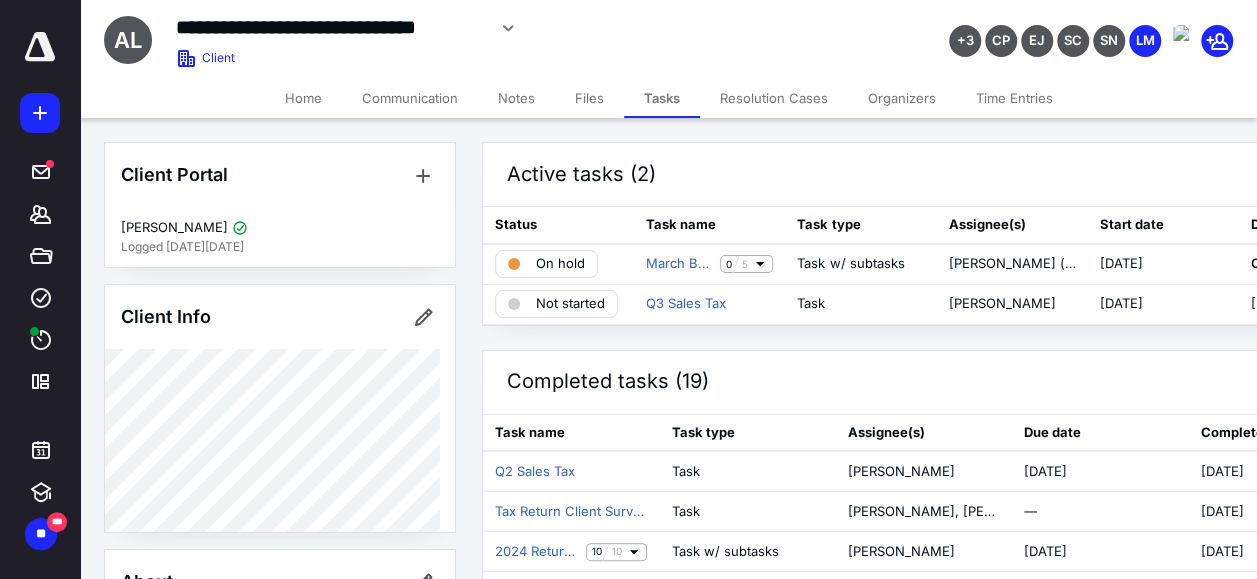 click on "Notes" at bounding box center (516, 98) 